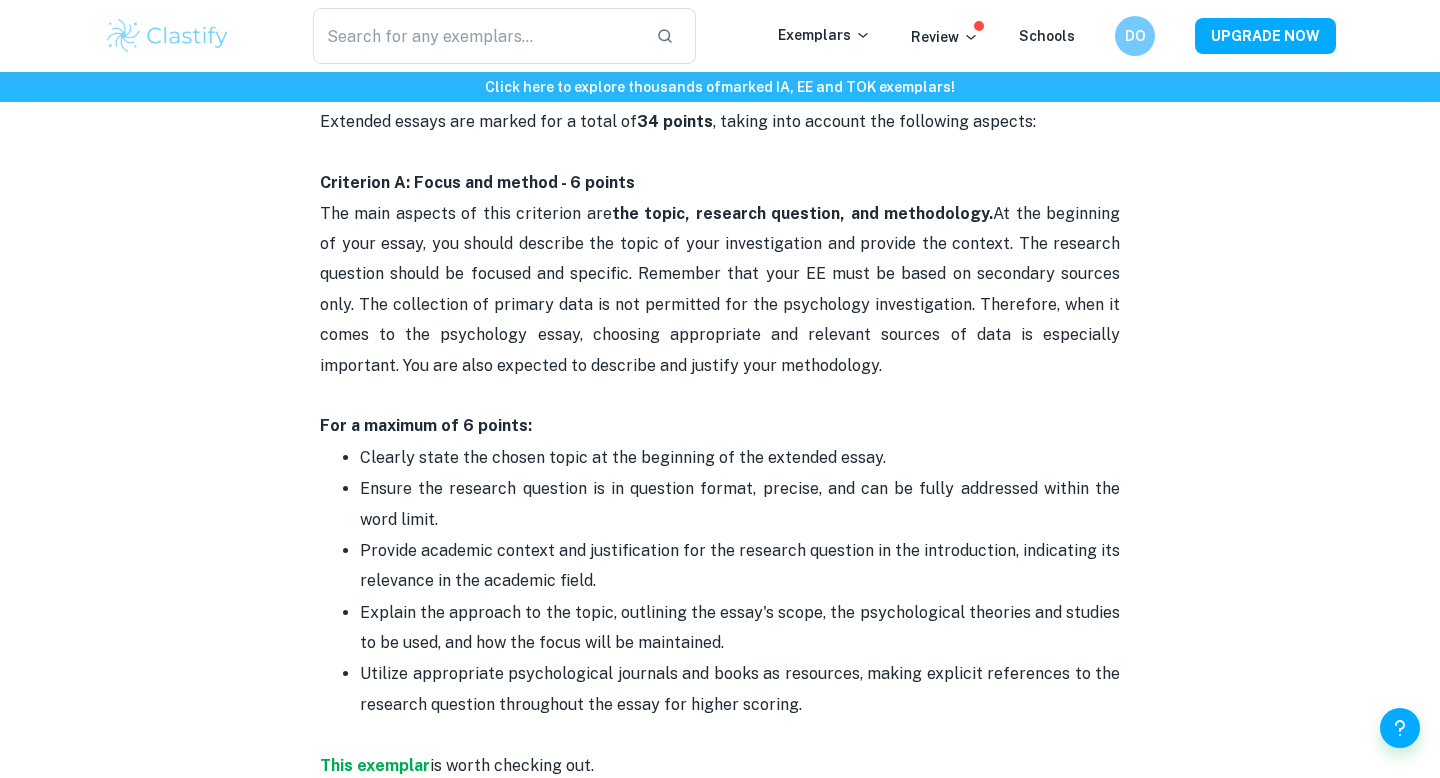 scroll, scrollTop: 922, scrollLeft: 0, axis: vertical 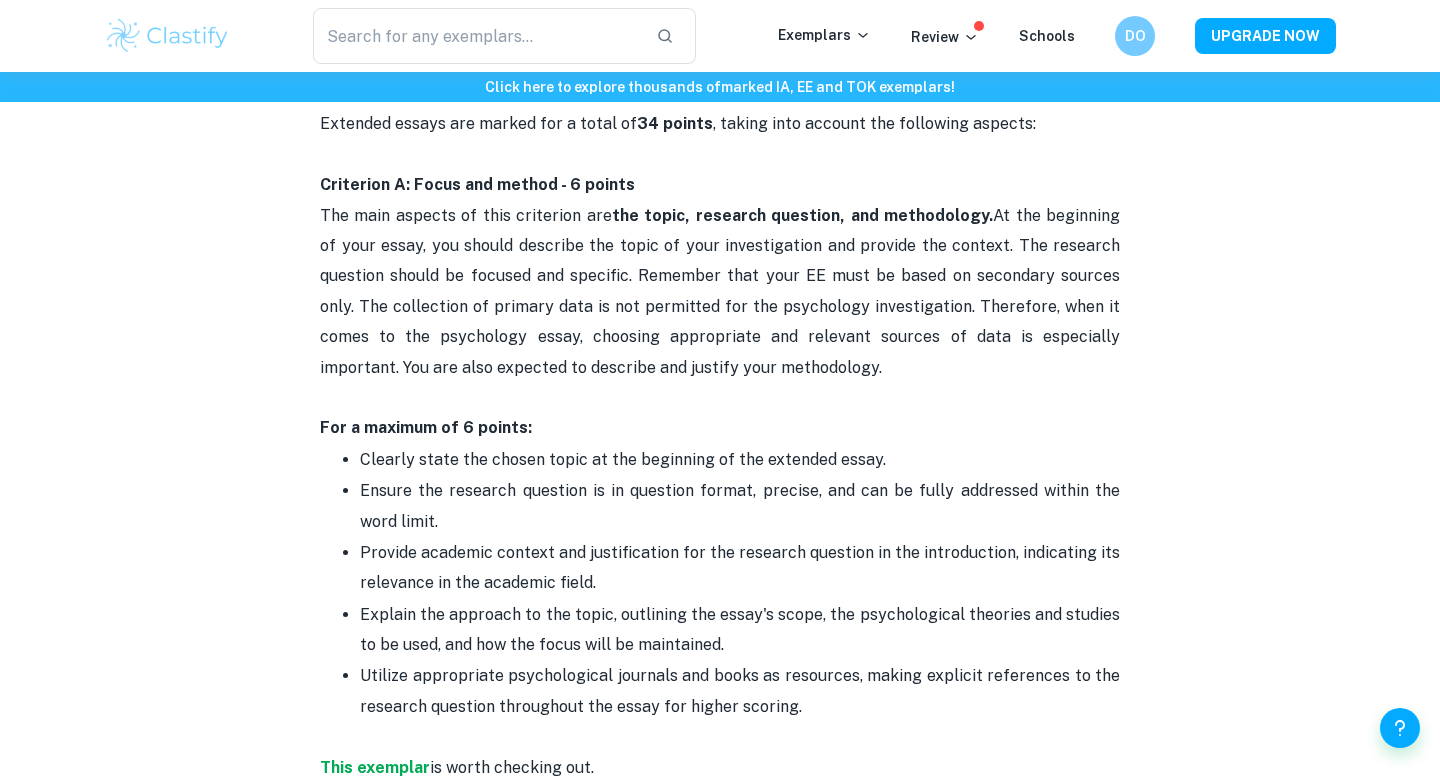 click on "Ensure the research question is in question format, precise, and can be fully addressed within the word limit." at bounding box center [740, 506] 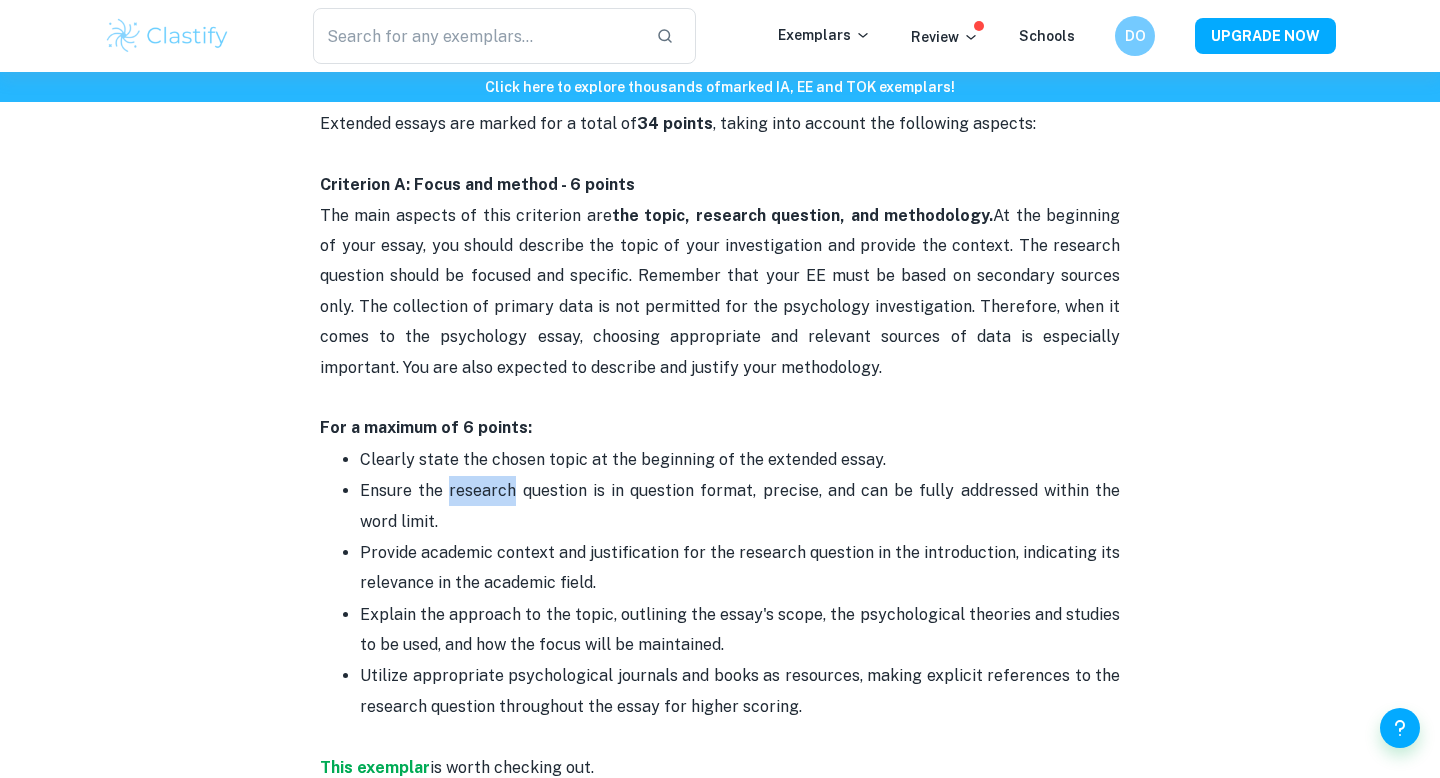 click on "Ensure the research question is in question format, precise, and can be fully addressed within the word limit." at bounding box center [740, 506] 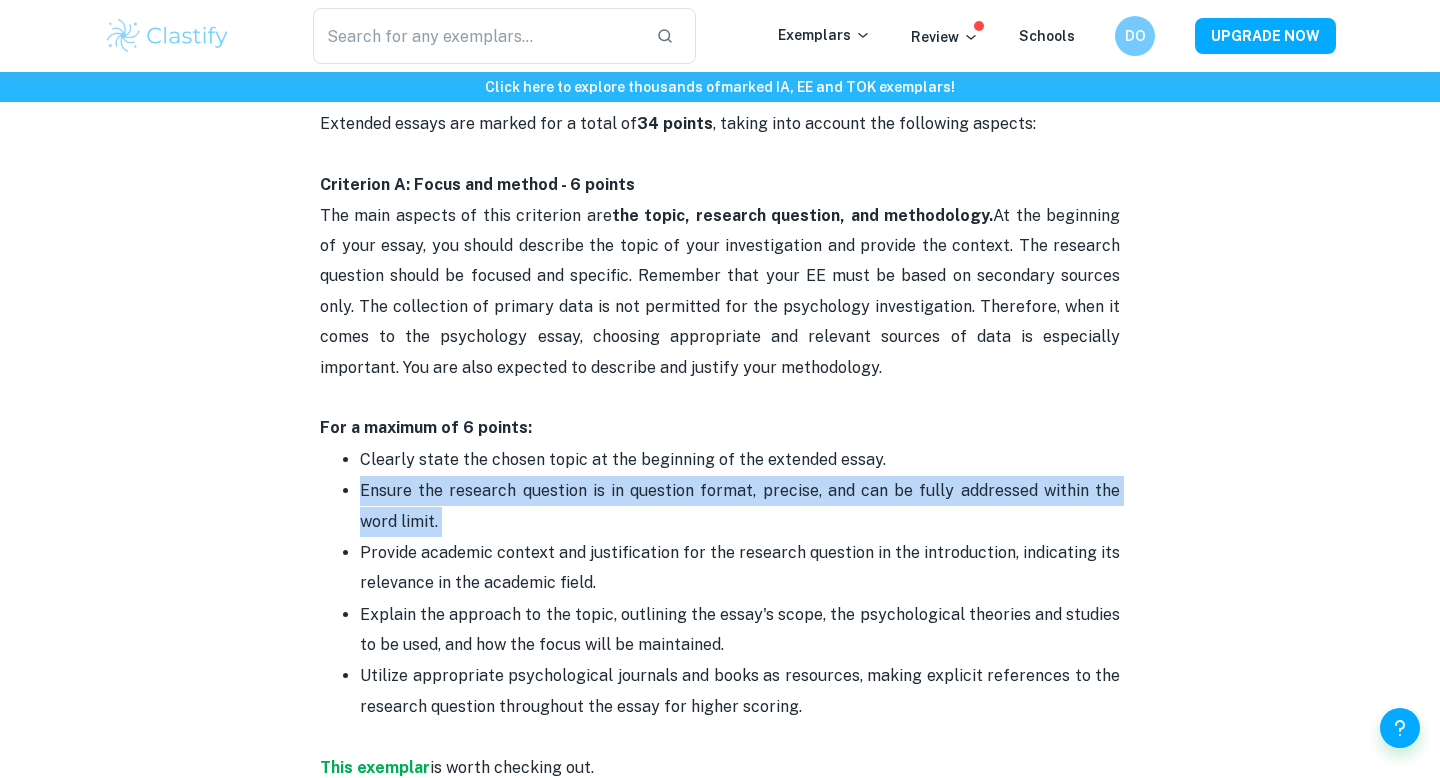 click on "Ensure the research question is in question format, precise, and can be fully addressed within the word limit." at bounding box center [740, 506] 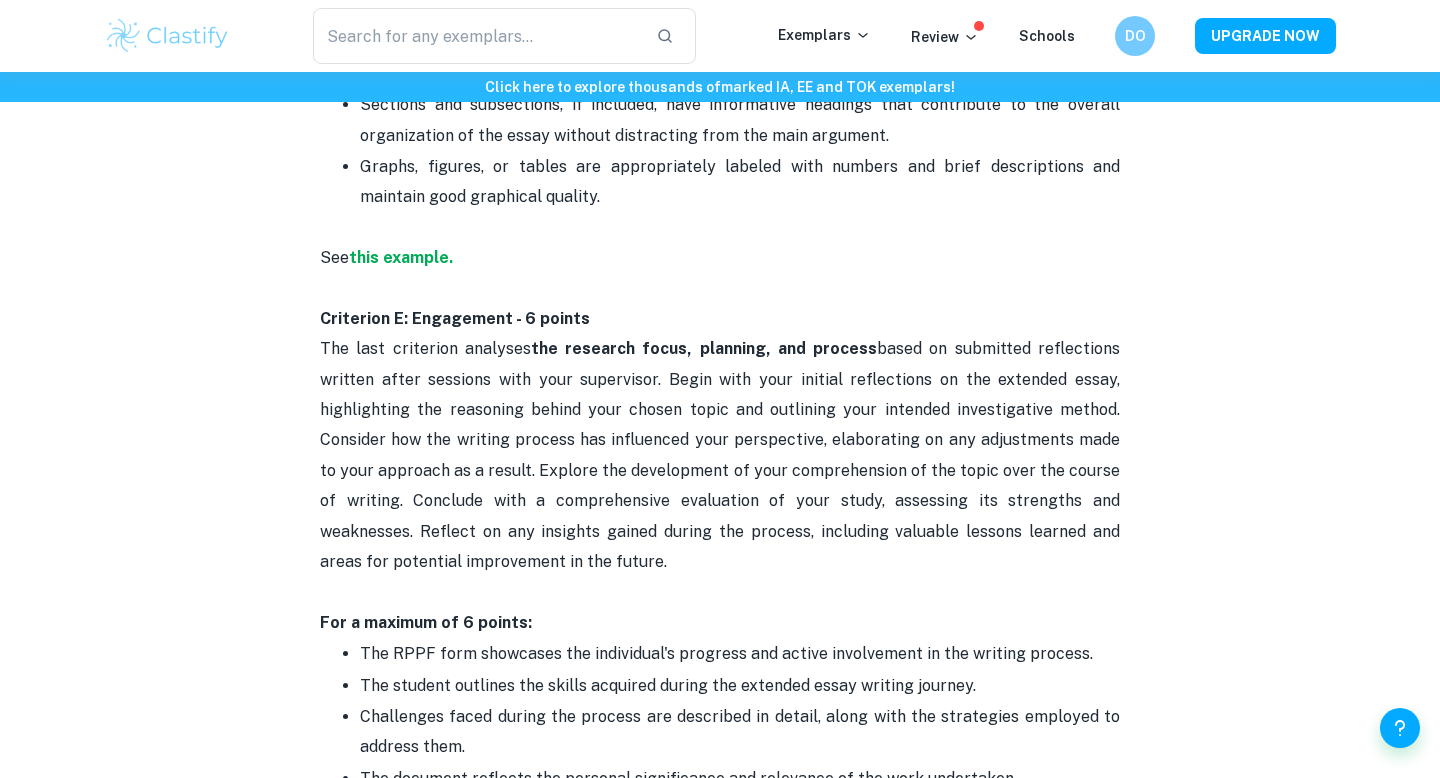 scroll, scrollTop: 3710, scrollLeft: 0, axis: vertical 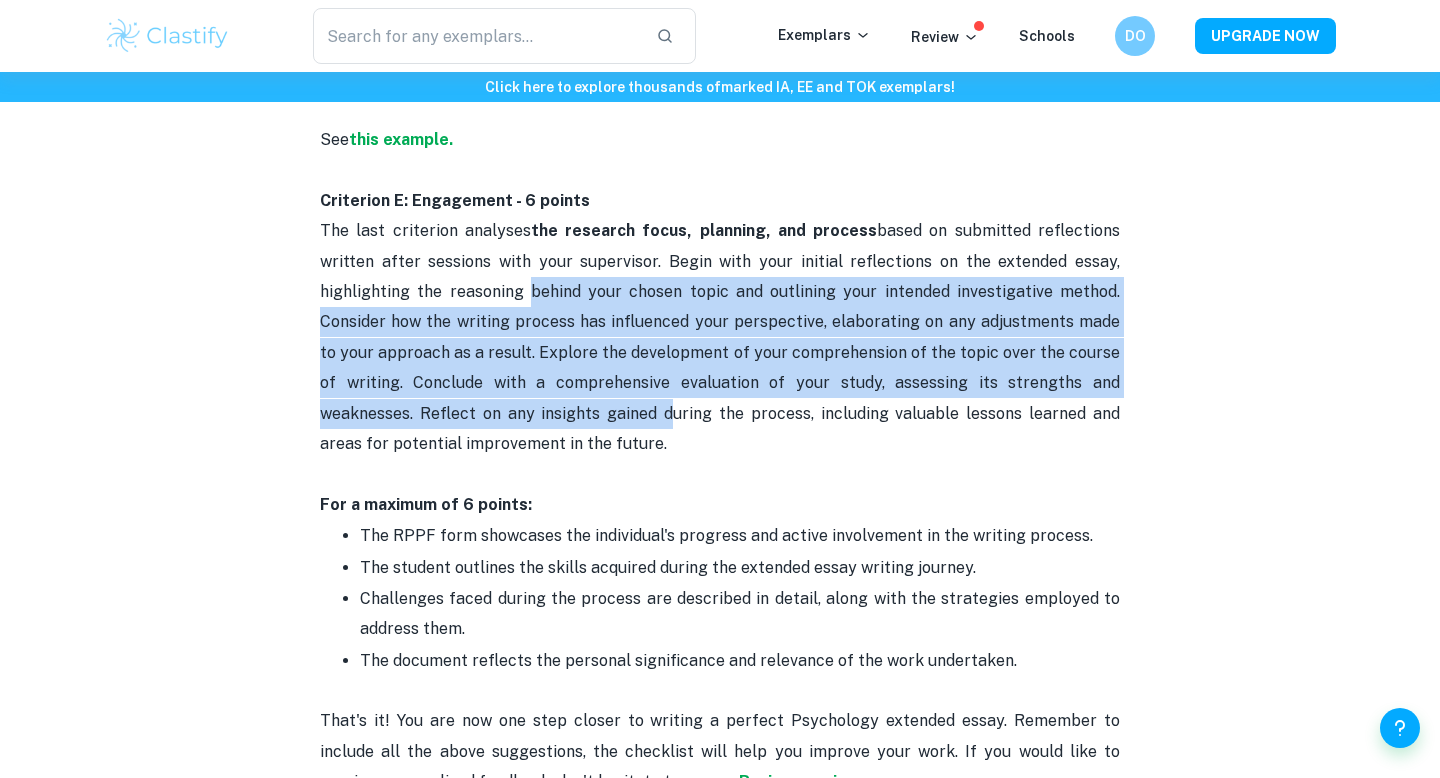 drag, startPoint x: 547, startPoint y: 417, endPoint x: 525, endPoint y: 278, distance: 140.73024 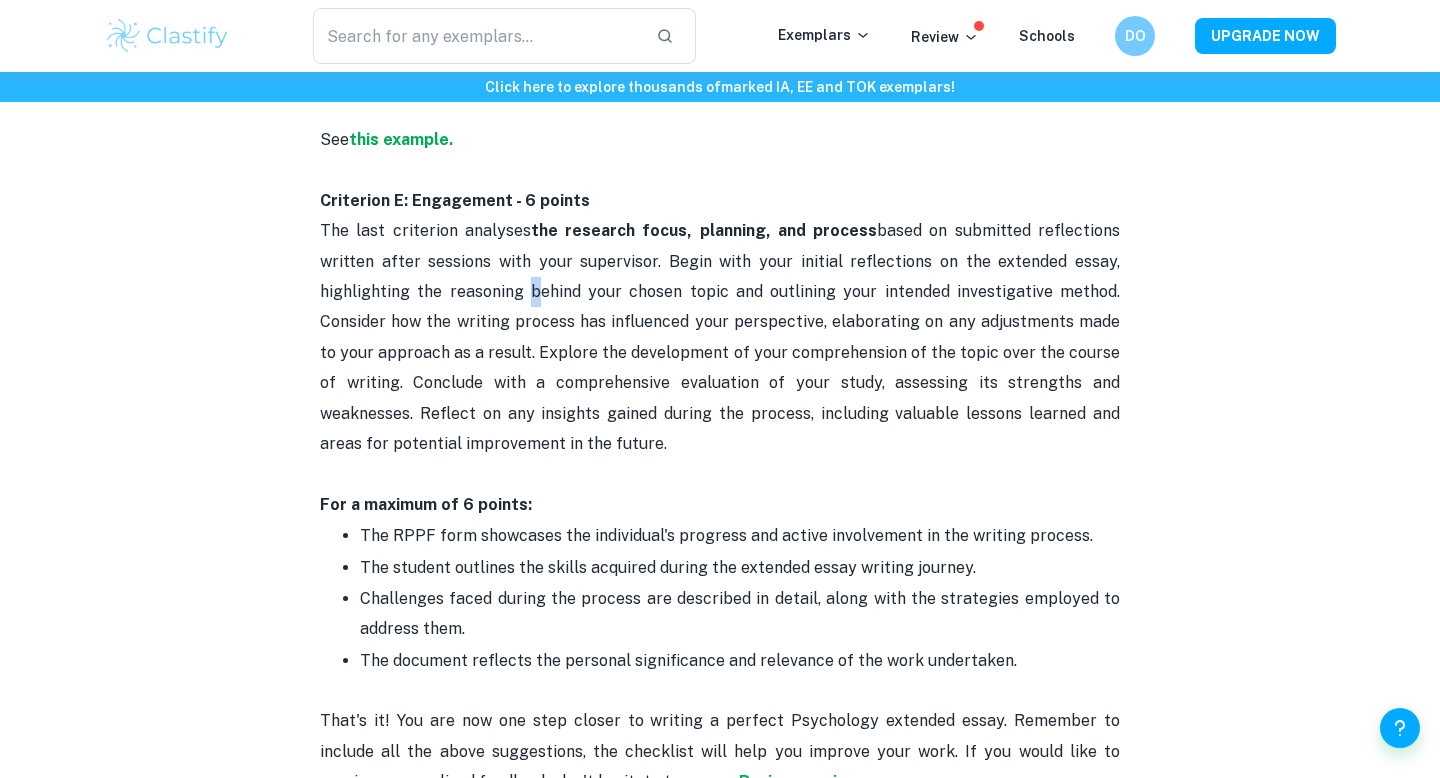 click on "The last criterion analyses  the research focus, planning, and process  based on submitted reflections written after sessions with your supervisor. Begin with your initial reflections on the extended essay, highlighting the reasoning behind your chosen topic and outlining your intended investigative method. Consider how the writing process has influenced your perspective, elaborating on any adjustments made to your approach as a result. Explore the development of your comprehension of the topic over the course of writing. Conclude with a comprehensive evaluation of your study, assessing its strengths and weaknesses. Reflect on any insights gained during the process, including valuable lessons learned and areas for potential improvement in the future. For a maximum of 6 points:" at bounding box center (720, 368) 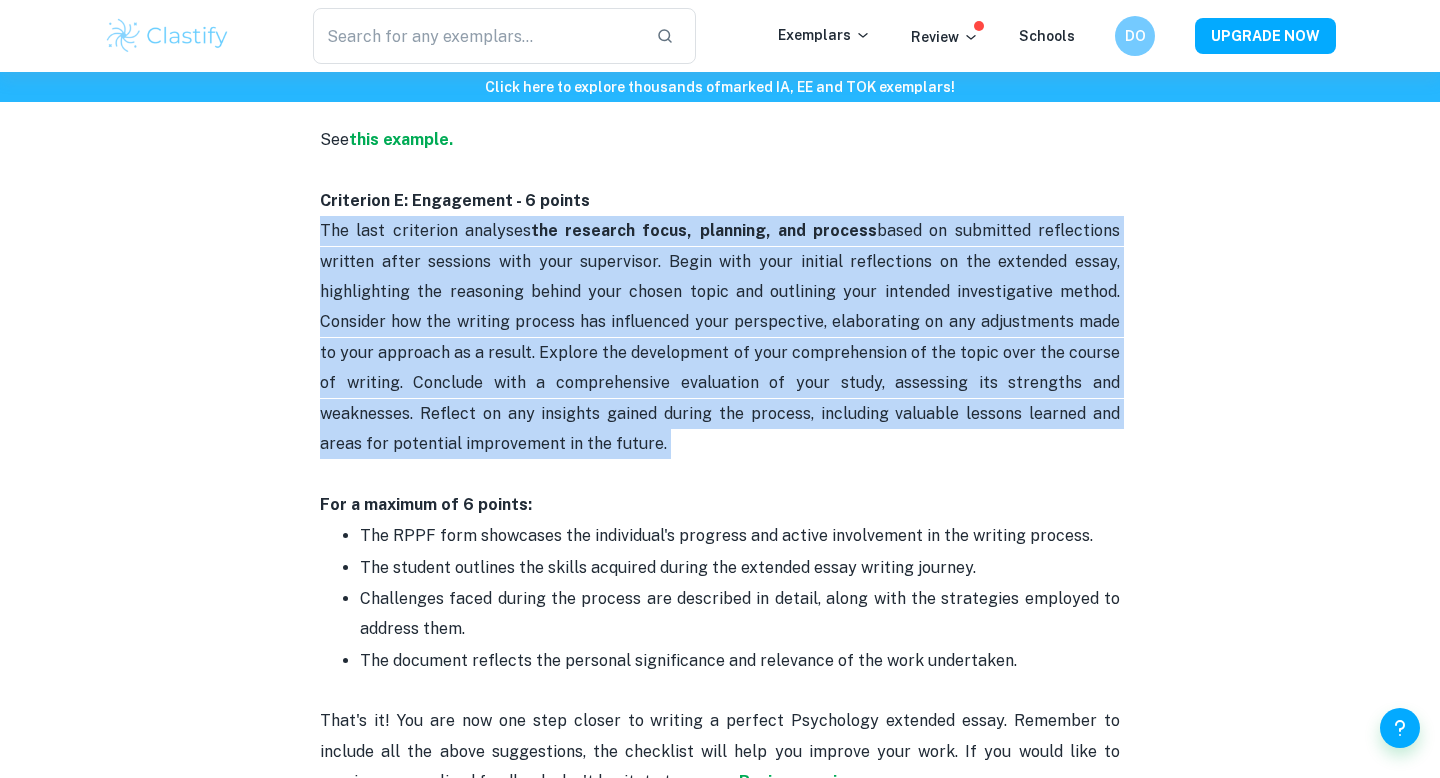 click on "The last criterion analyses  the research focus, planning, and process  based on submitted reflections written after sessions with your supervisor. Begin with your initial reflections on the extended essay, highlighting the reasoning behind your chosen topic and outlining your intended investigative method. Consider how the writing process has influenced your perspective, elaborating on any adjustments made to your approach as a result. Explore the development of your comprehension of the topic over the course of writing. Conclude with a comprehensive evaluation of your study, assessing its strengths and weaknesses. Reflect on any insights gained during the process, including valuable lessons learned and areas for potential improvement in the future. For a maximum of 6 points:" at bounding box center (720, 368) 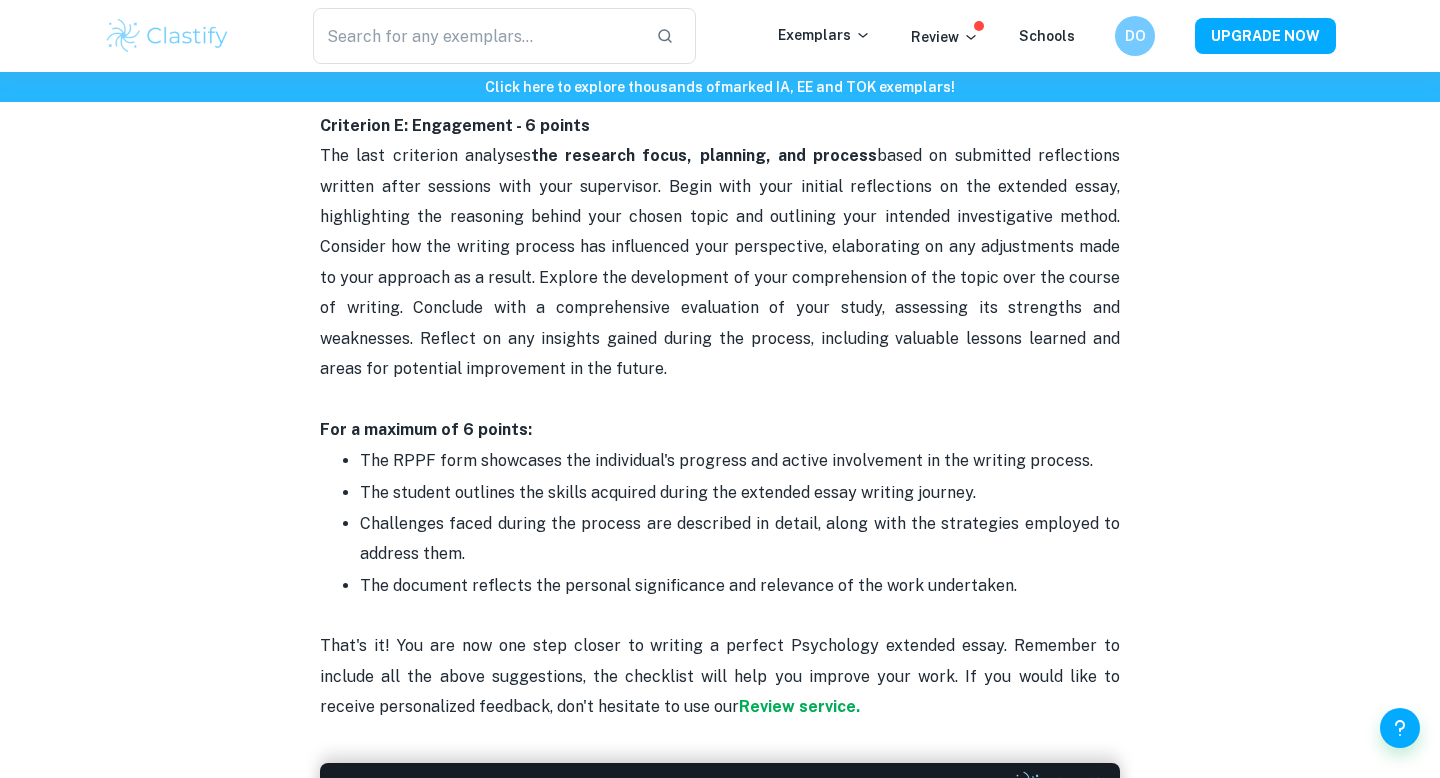 scroll, scrollTop: 3786, scrollLeft: 0, axis: vertical 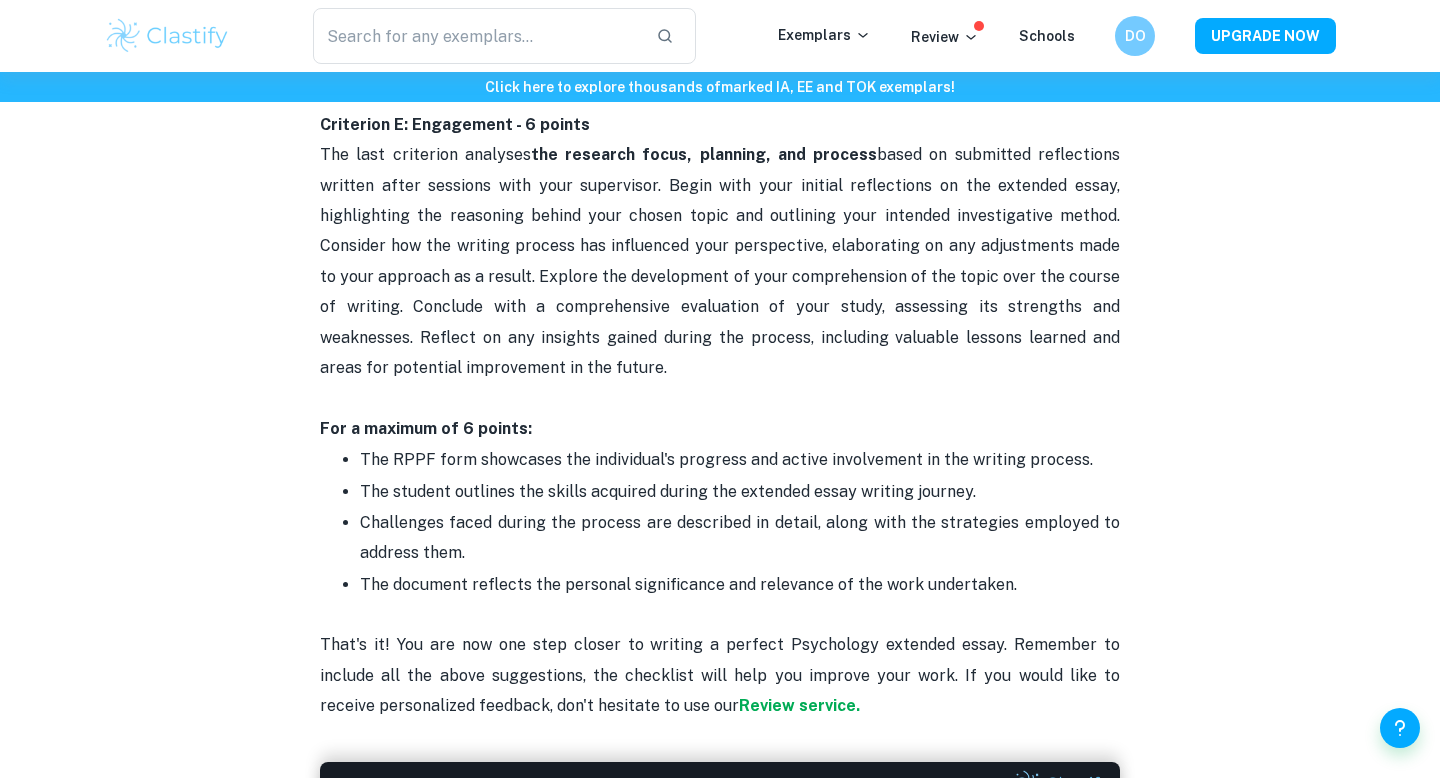 click on "The RPPF form showcases the individual's progress and active involvement in the writing process." at bounding box center [740, 460] 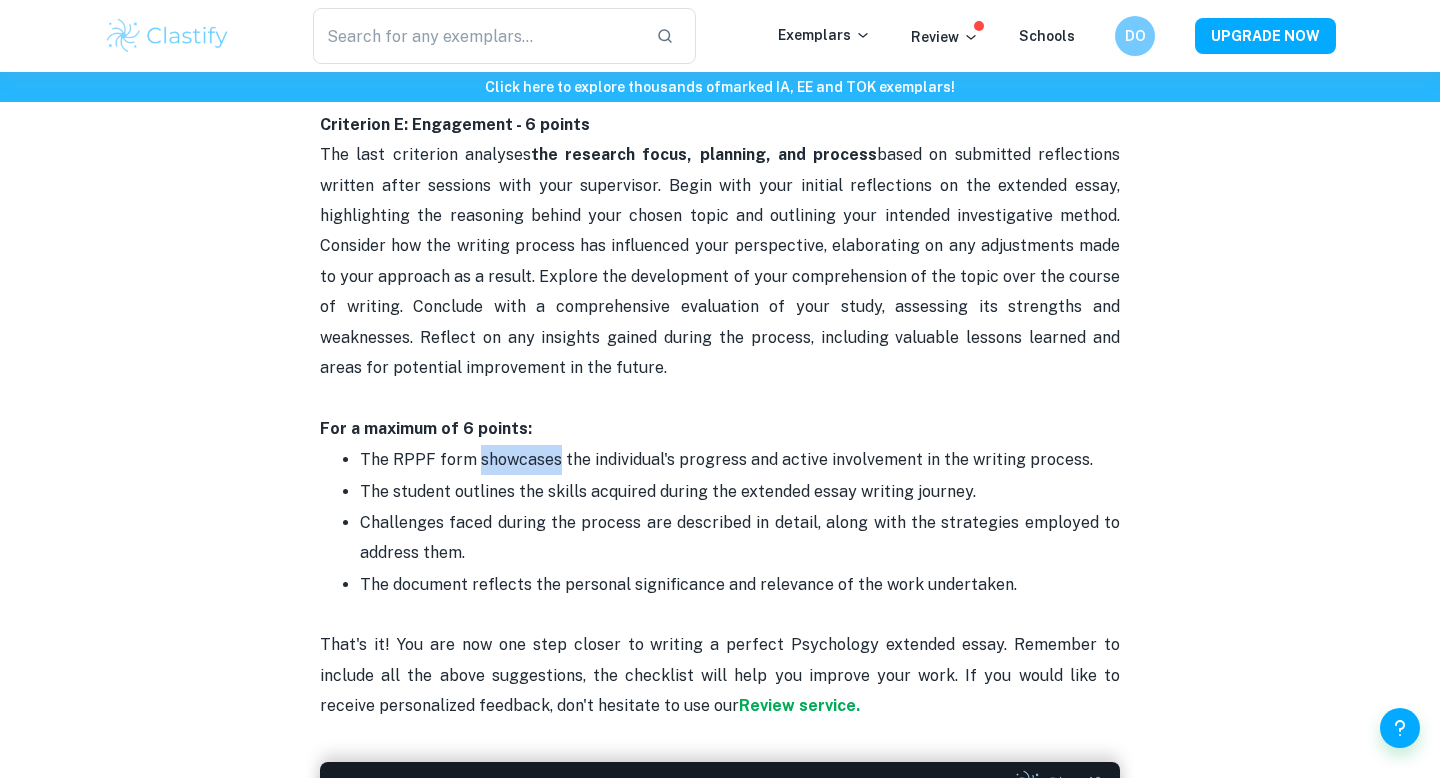 click on "The RPPF form showcases the individual's progress and active involvement in the writing process." at bounding box center (740, 460) 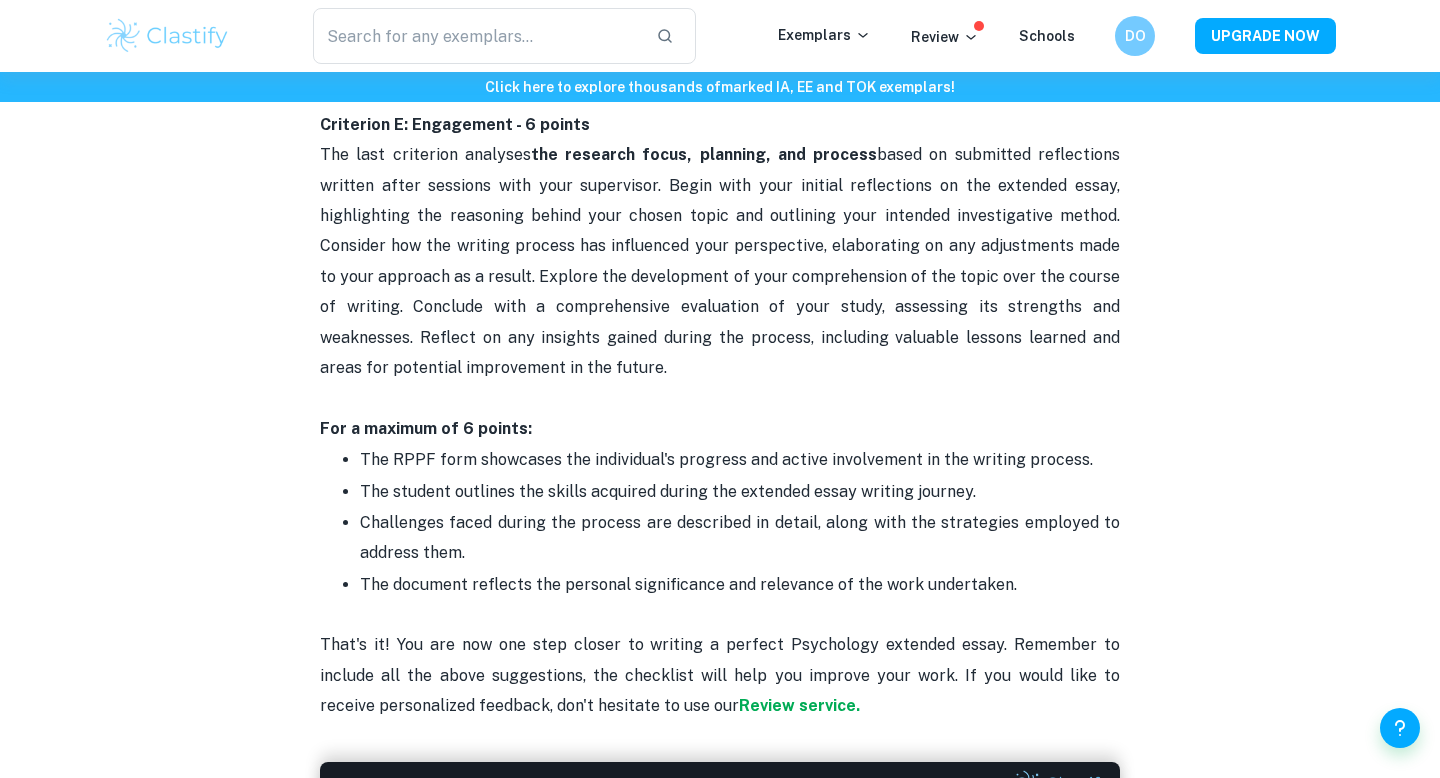 click on "The RPPF form showcases the individual's progress and active involvement in the writing process." at bounding box center (740, 460) 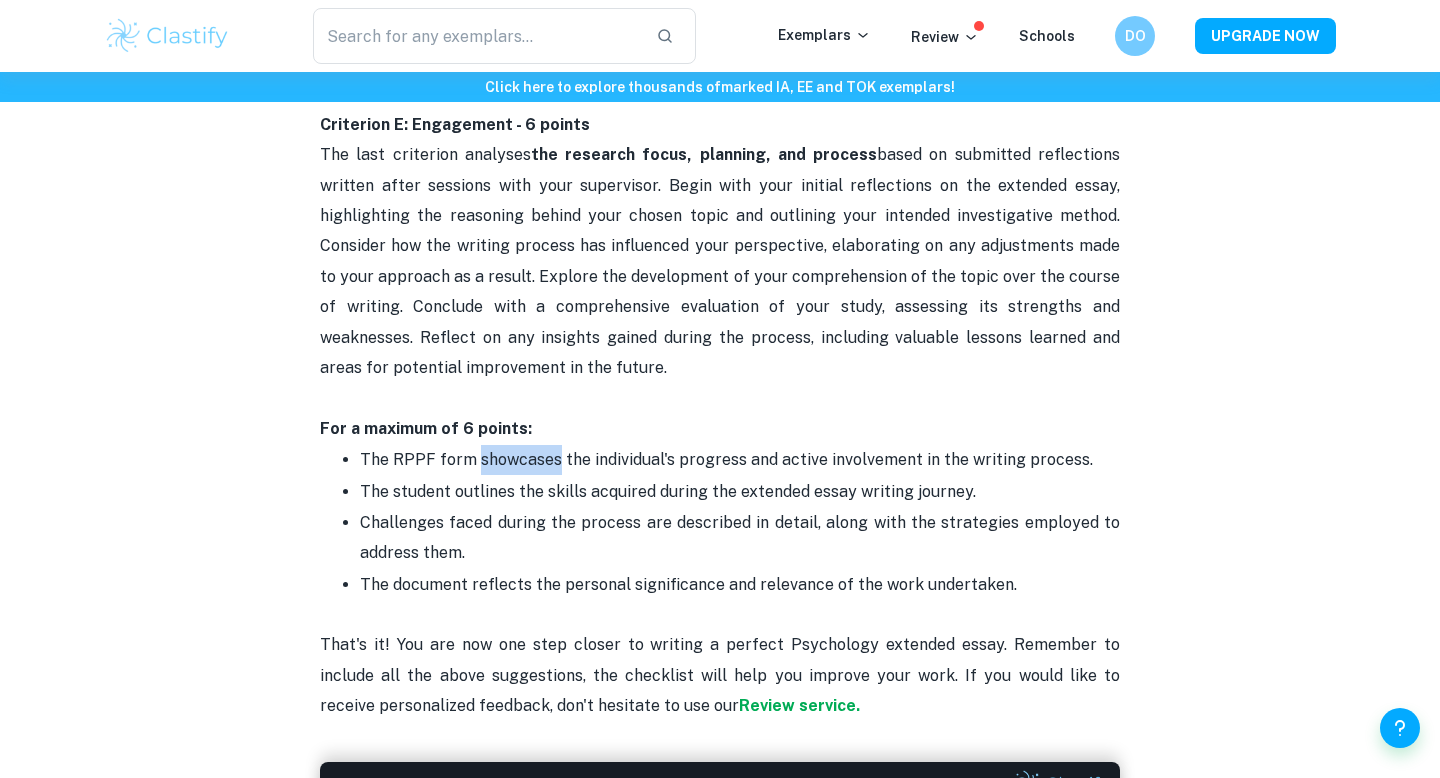 click on "The RPPF form showcases the individual's progress and active involvement in the writing process." at bounding box center [740, 460] 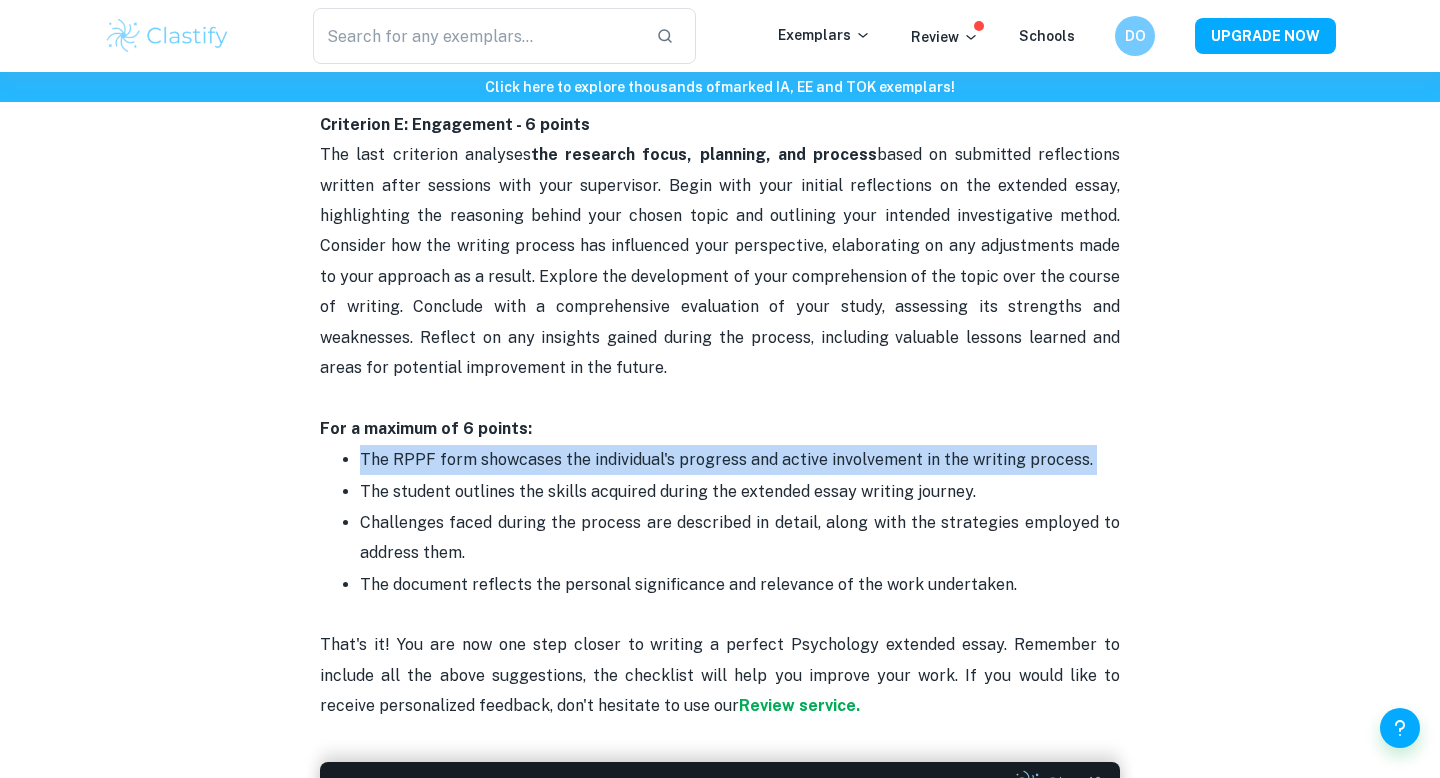 click on "The RPPF form showcases the individual's progress and active involvement in the writing process." at bounding box center (740, 460) 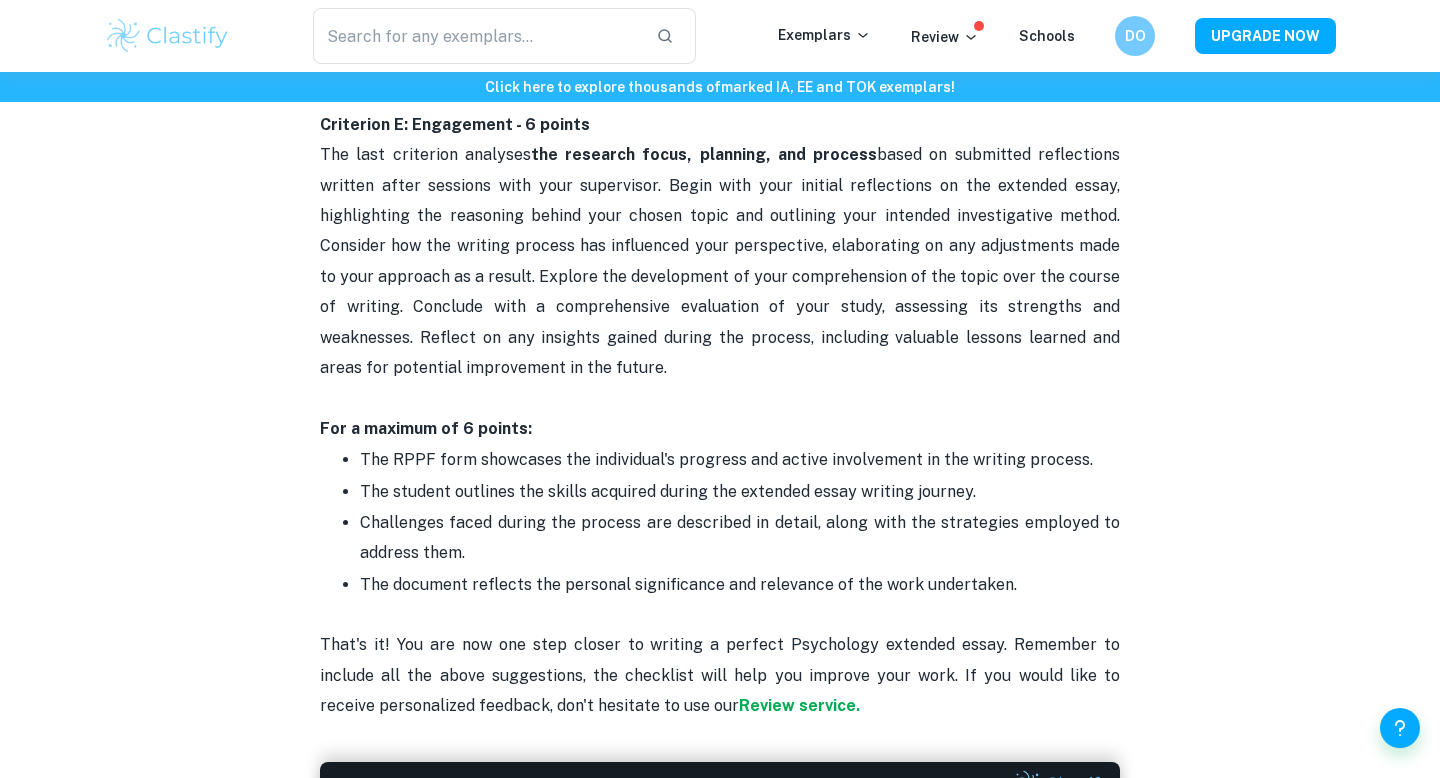 click on "The student outlines the skills acquired during the extended essay writing journey." at bounding box center (740, 492) 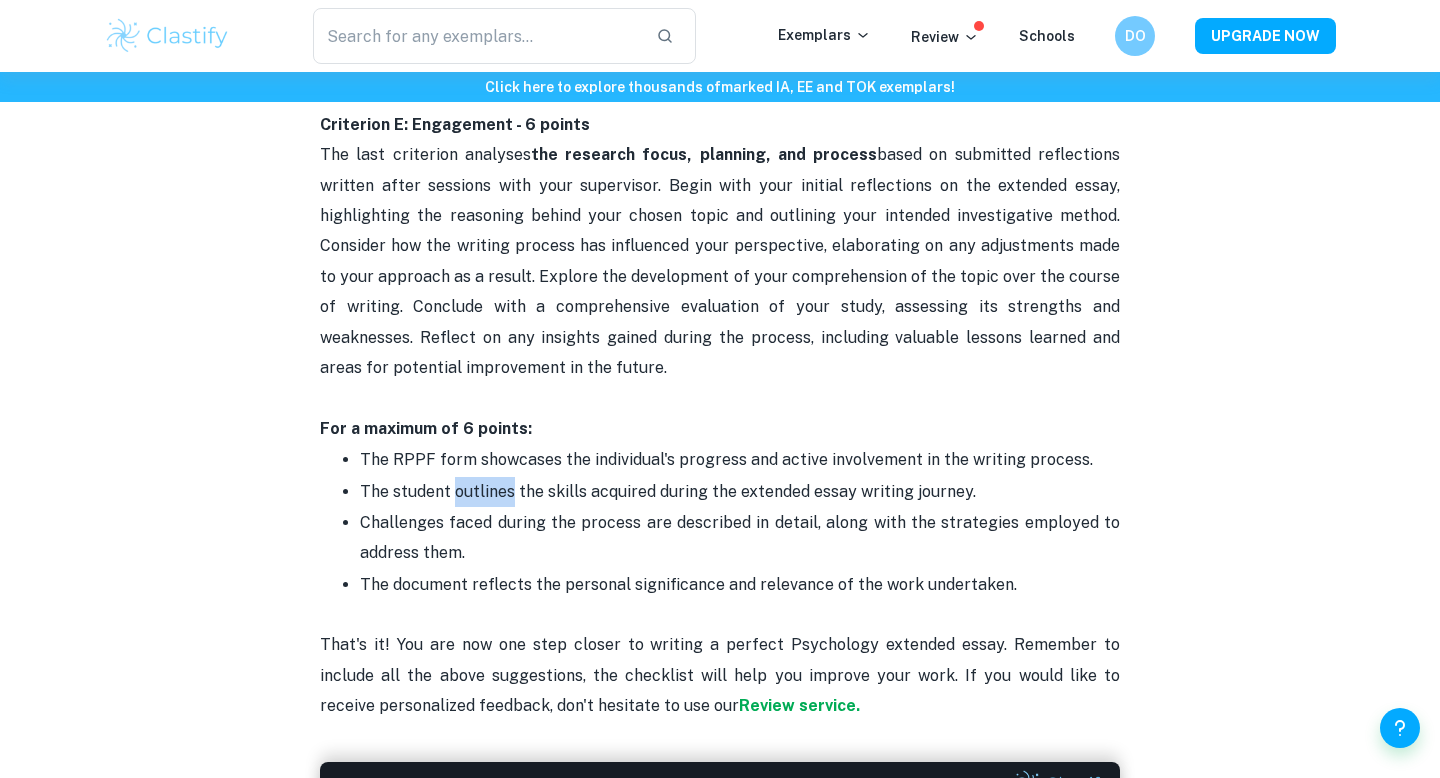 click on "The student outlines the skills acquired during the extended essay writing journey." at bounding box center (740, 492) 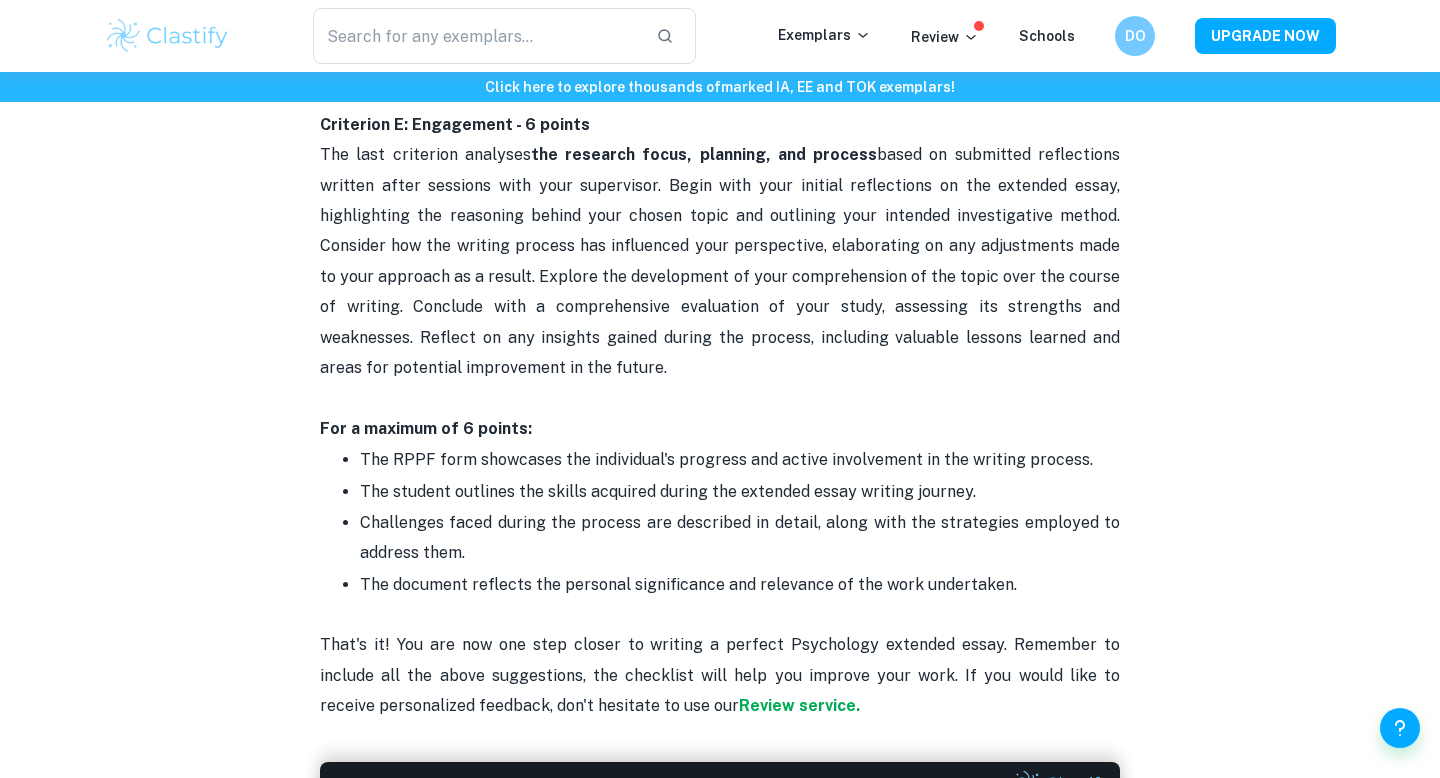 click on "The student outlines the skills acquired during the extended essay writing journey." at bounding box center [740, 492] 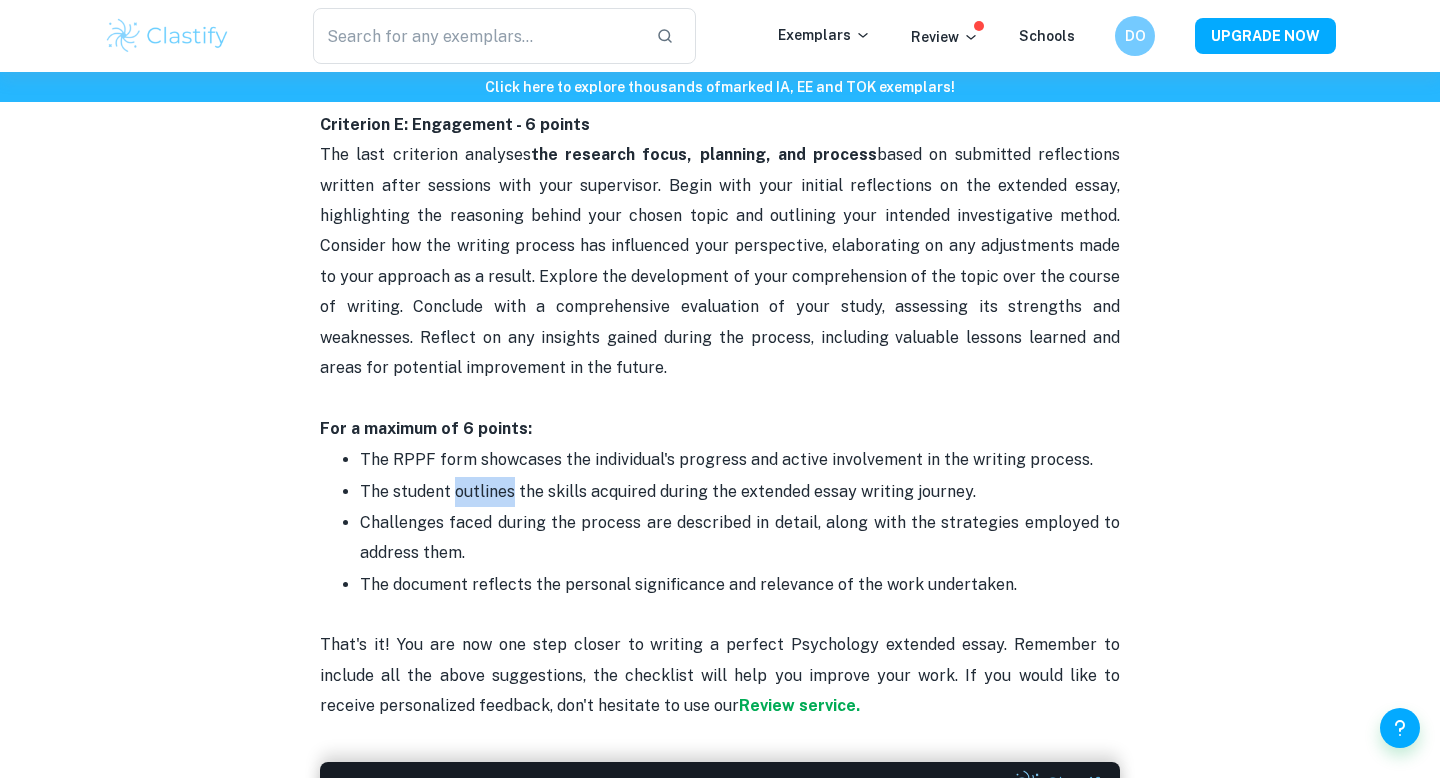 click on "The student outlines the skills acquired during the extended essay writing journey." at bounding box center (740, 492) 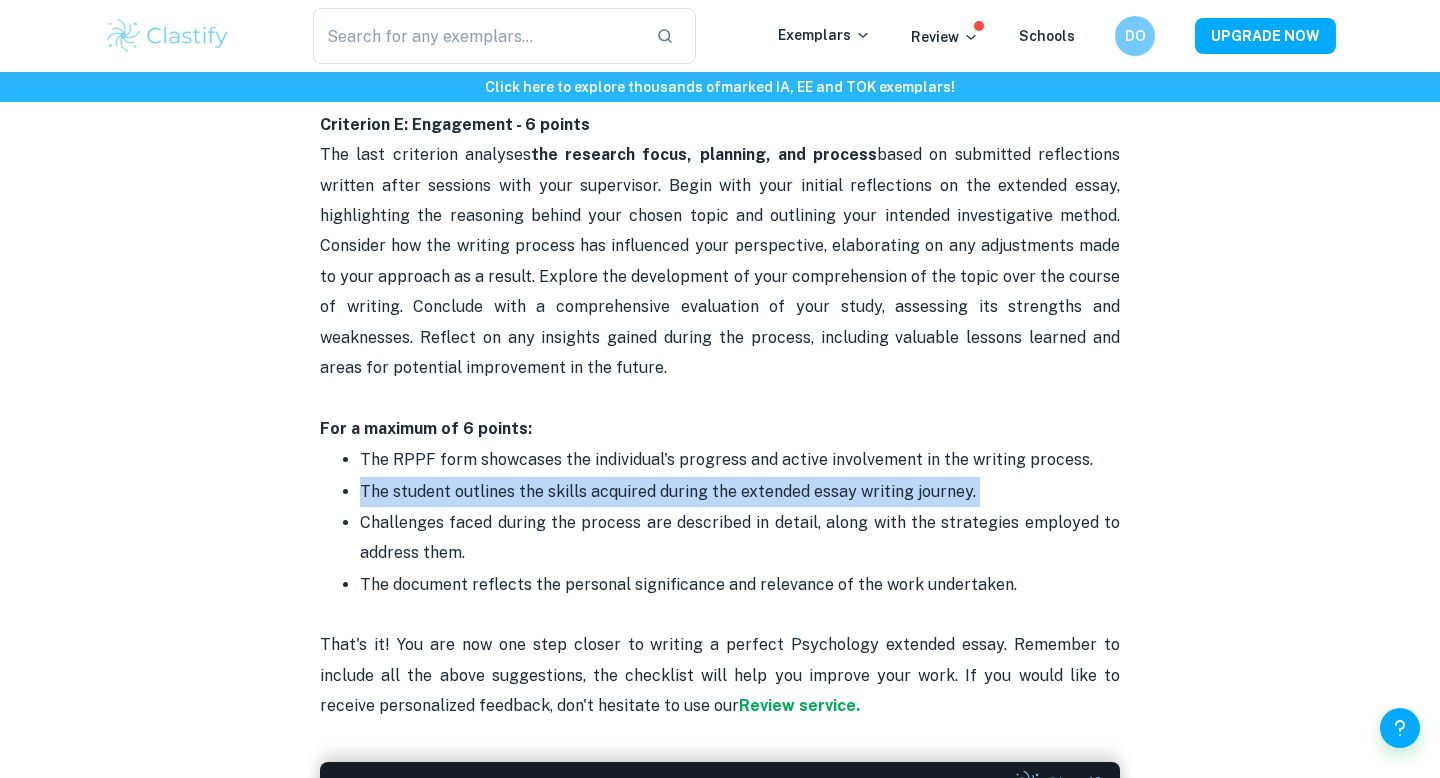 click on "The student outlines the skills acquired during the extended essay writing journey." at bounding box center [740, 492] 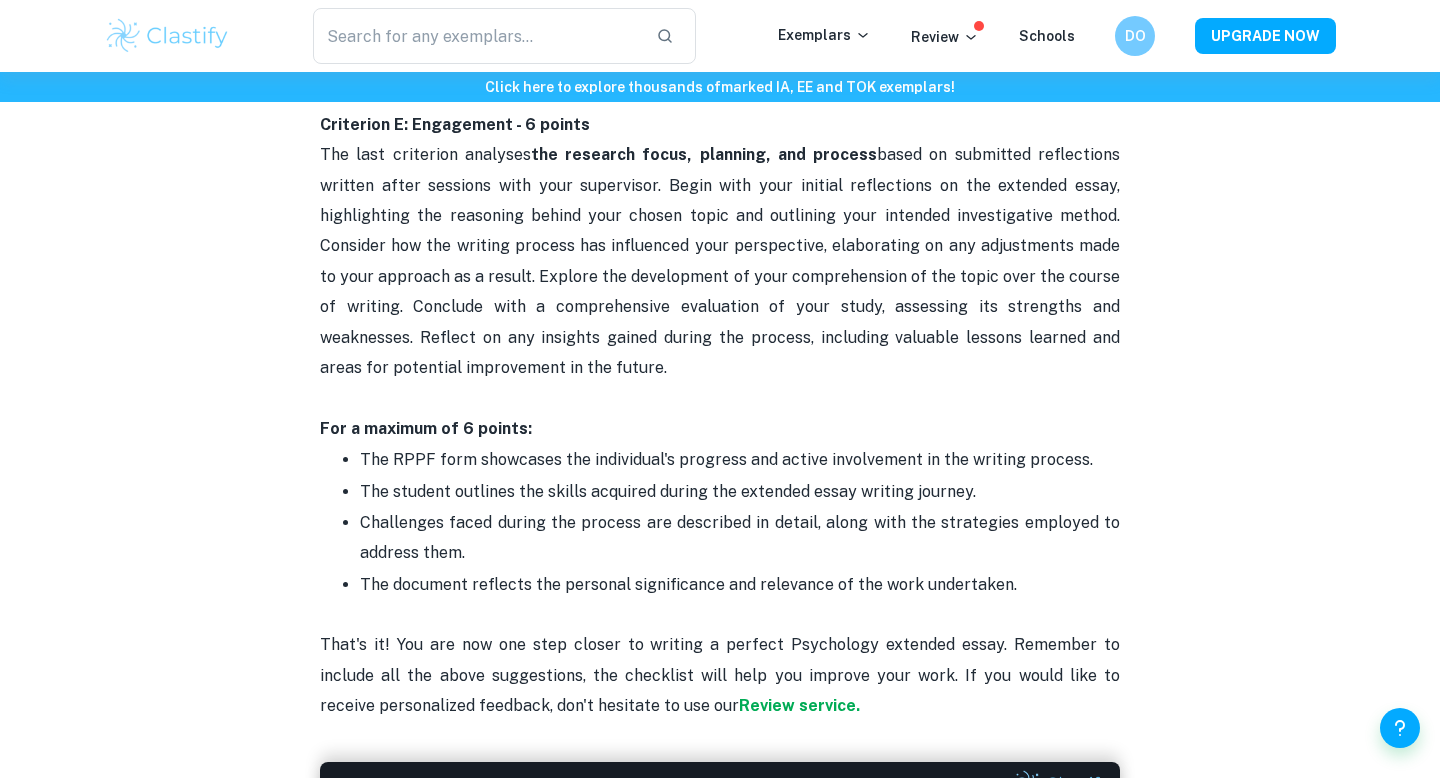click on "Challenges faced during the process are described in detail, along with the strategies employed to address them." at bounding box center (740, 538) 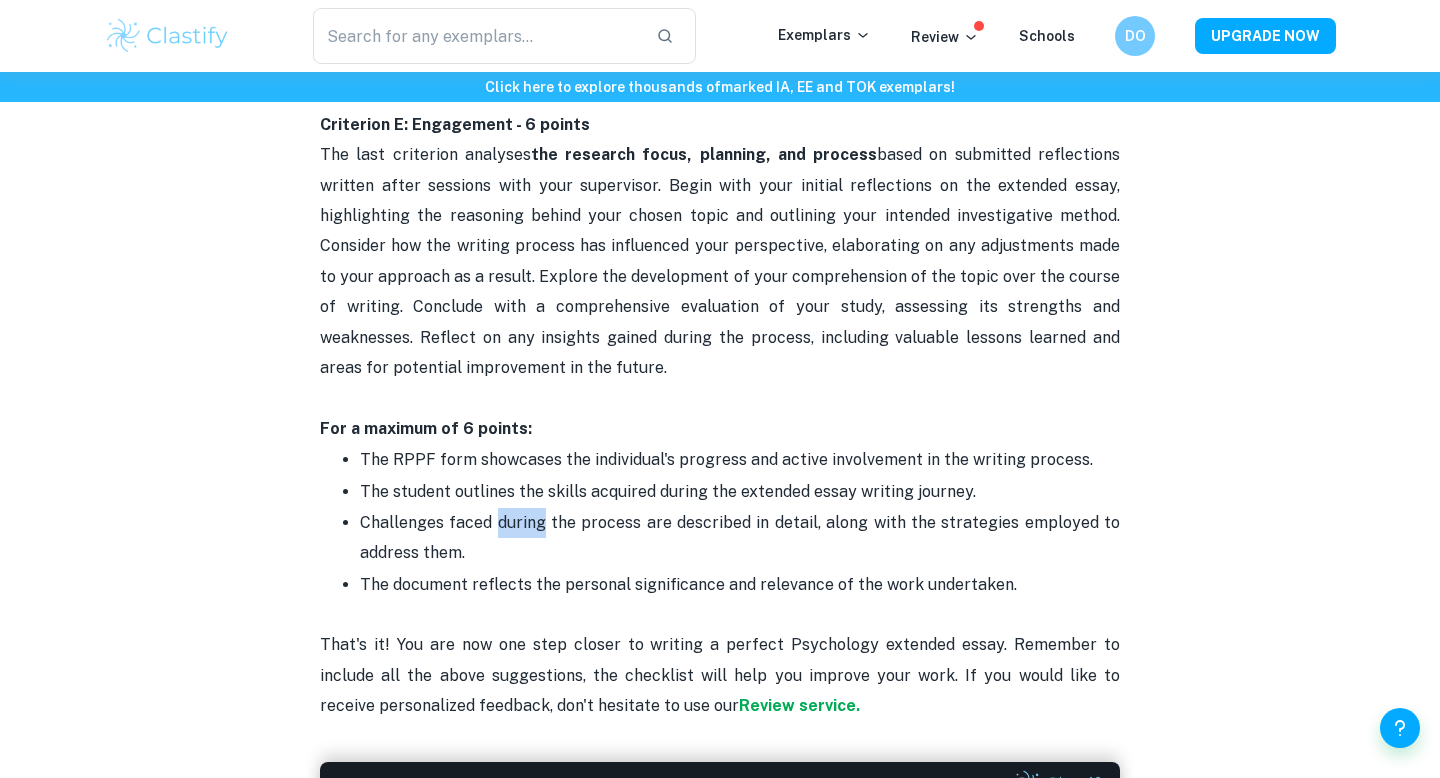 click on "Challenges faced during the process are described in detail, along with the strategies employed to address them." at bounding box center [740, 538] 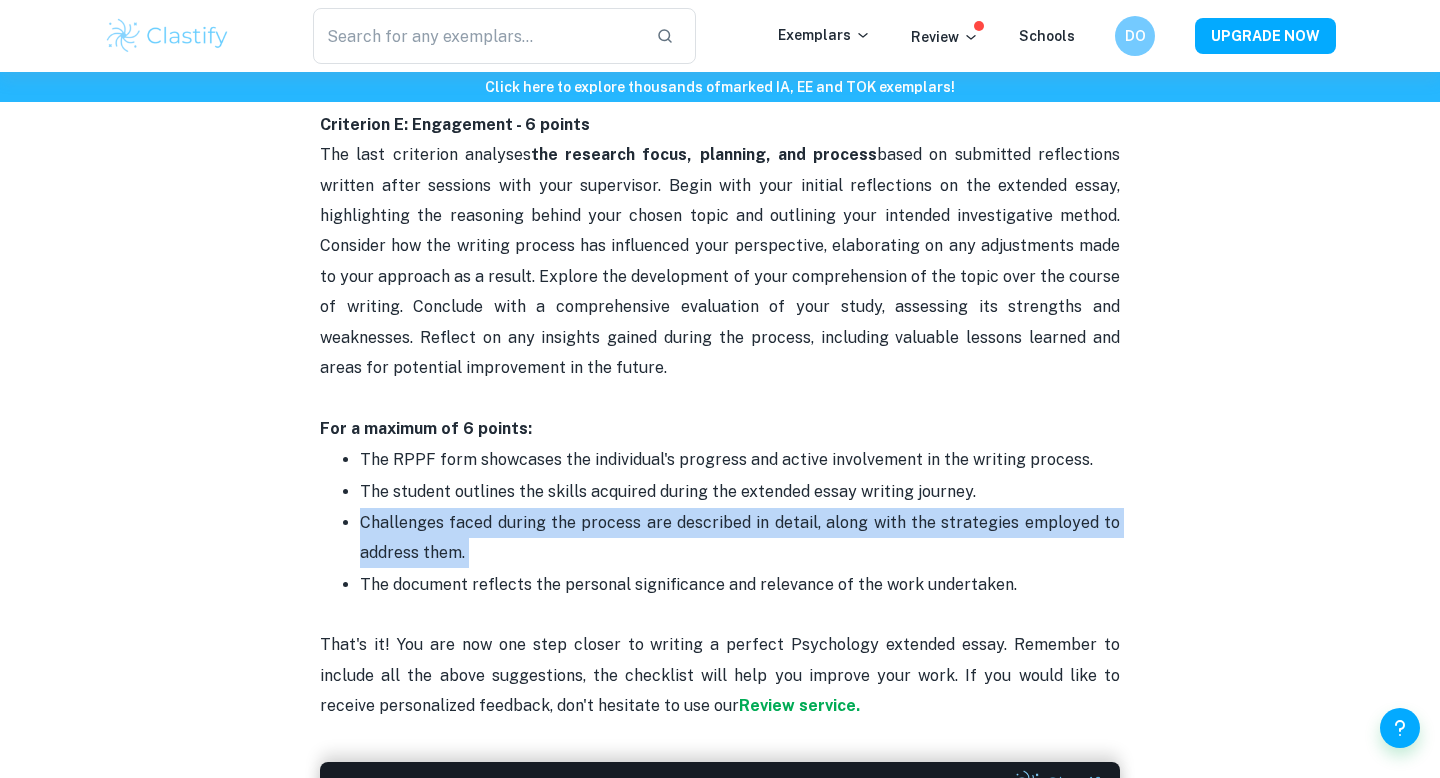 click on "Challenges faced during the process are described in detail, along with the strategies employed to address them." at bounding box center [740, 538] 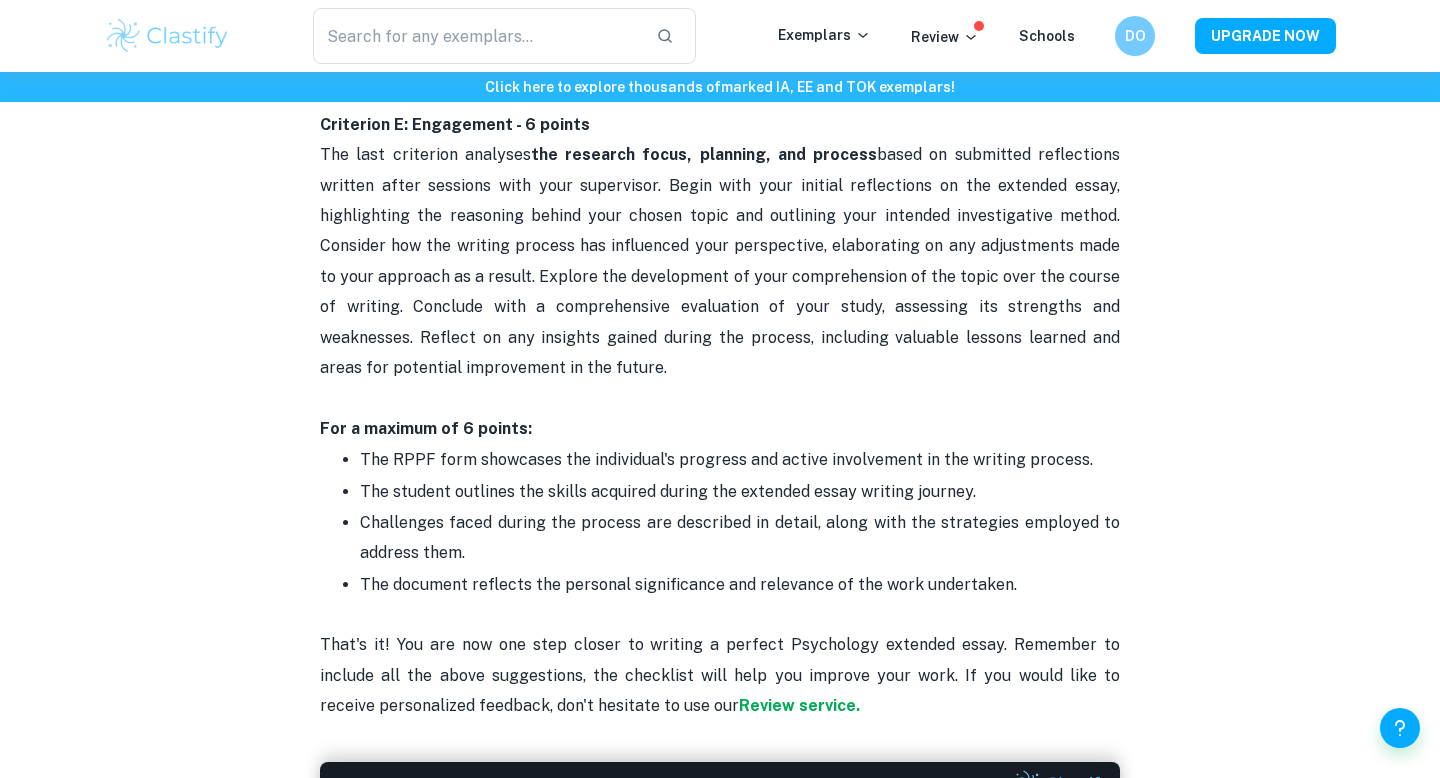 click on "Challenges faced during the process are described in detail, along with the strategies employed to address them." at bounding box center [740, 538] 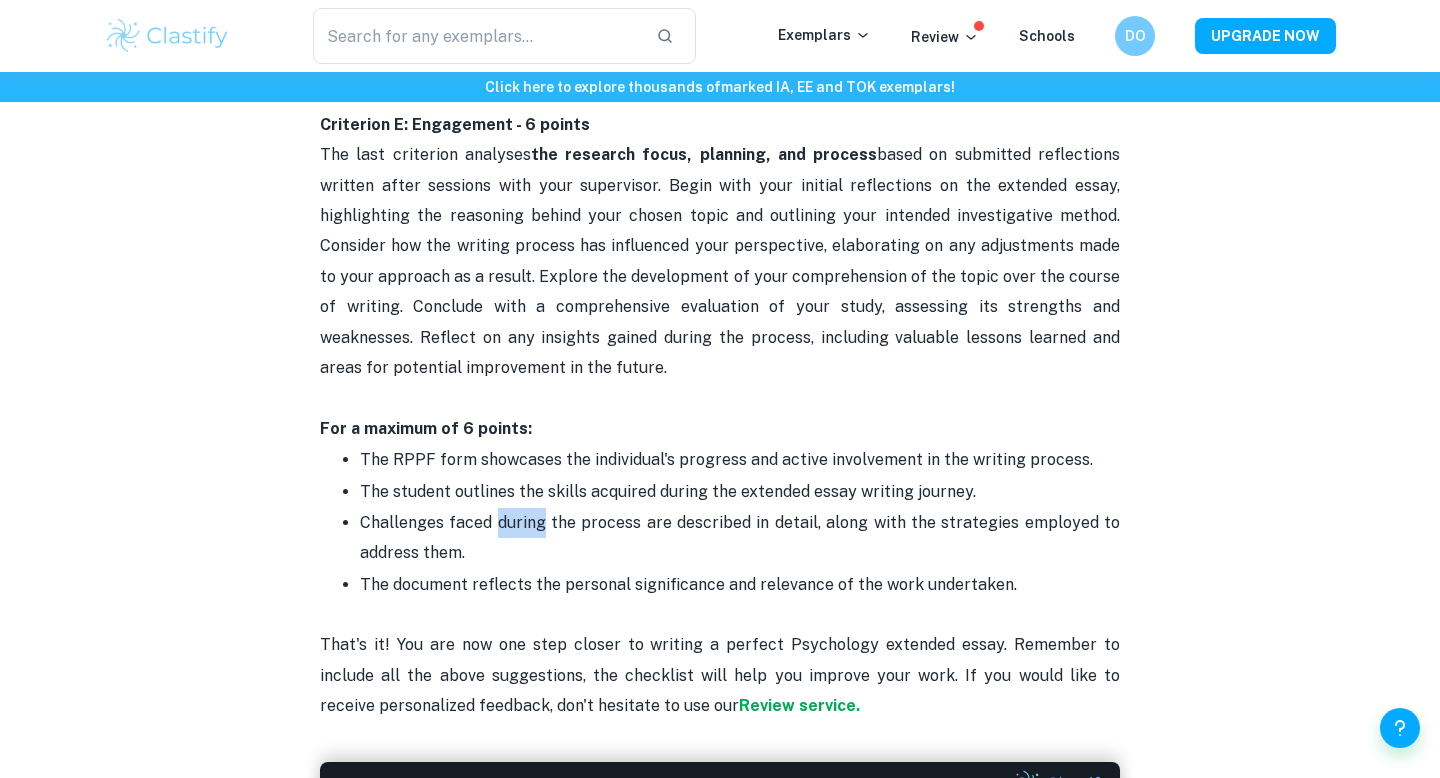 click on "Challenges faced during the process are described in detail, along with the strategies employed to address them." at bounding box center (740, 538) 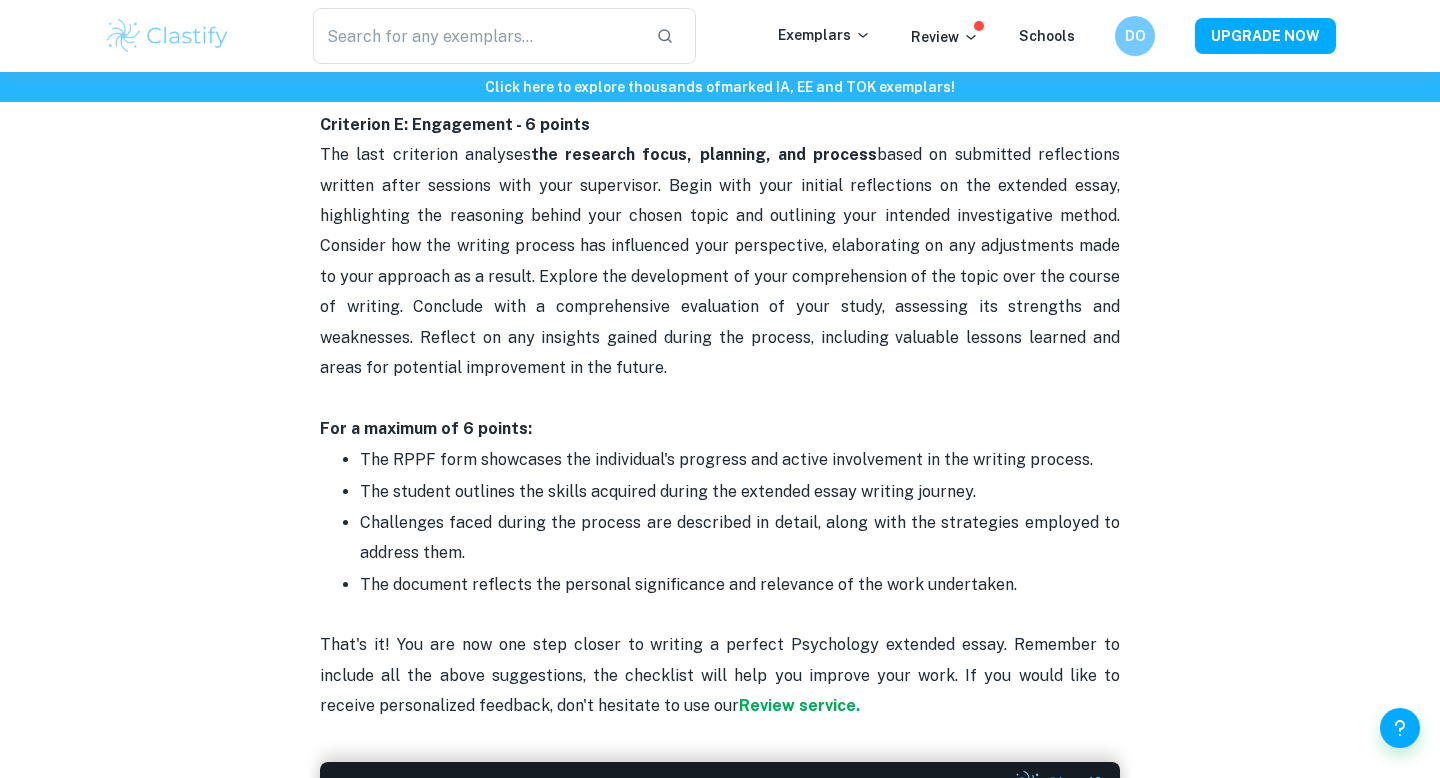 click on "The document reflects the personal significance and relevance of the work undertaken." at bounding box center (740, 585) 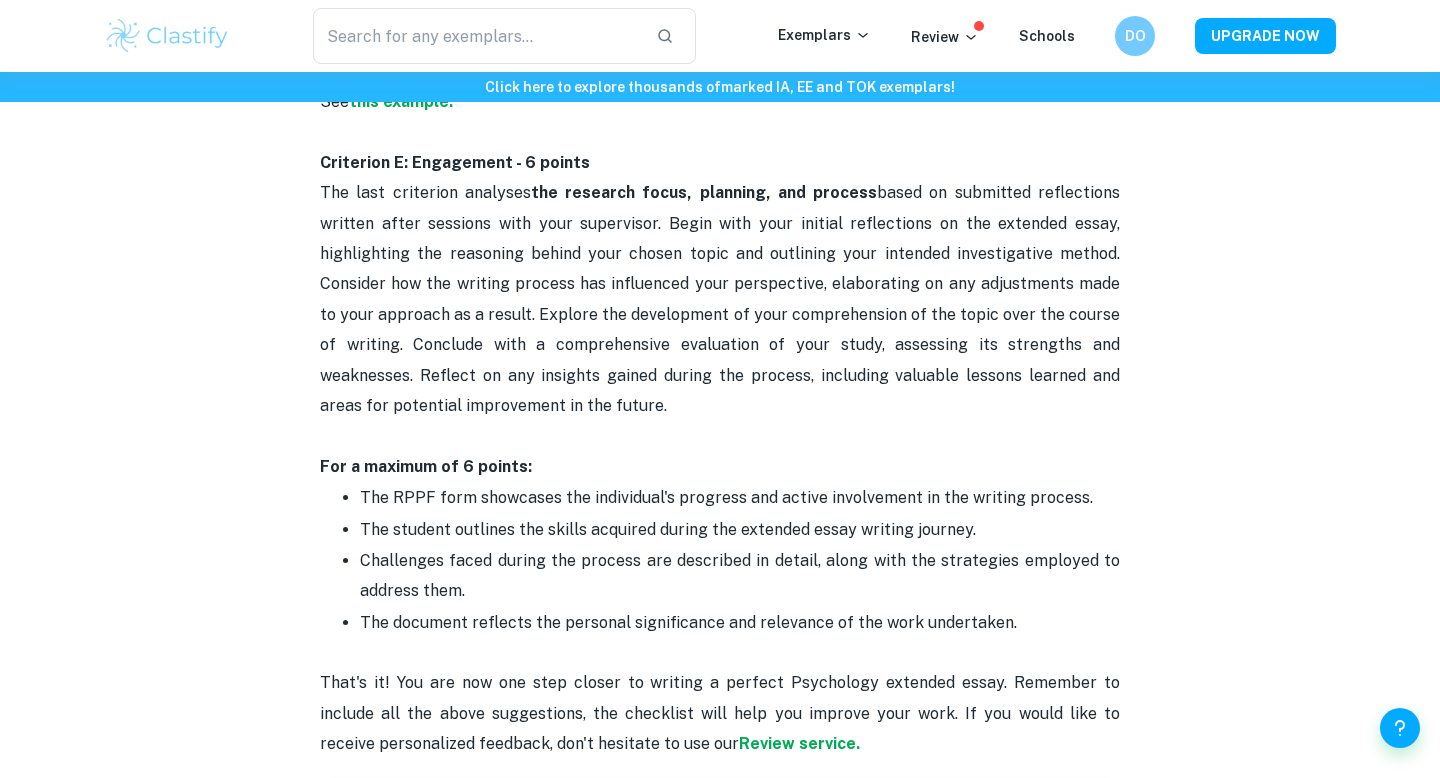 scroll, scrollTop: 3741, scrollLeft: 0, axis: vertical 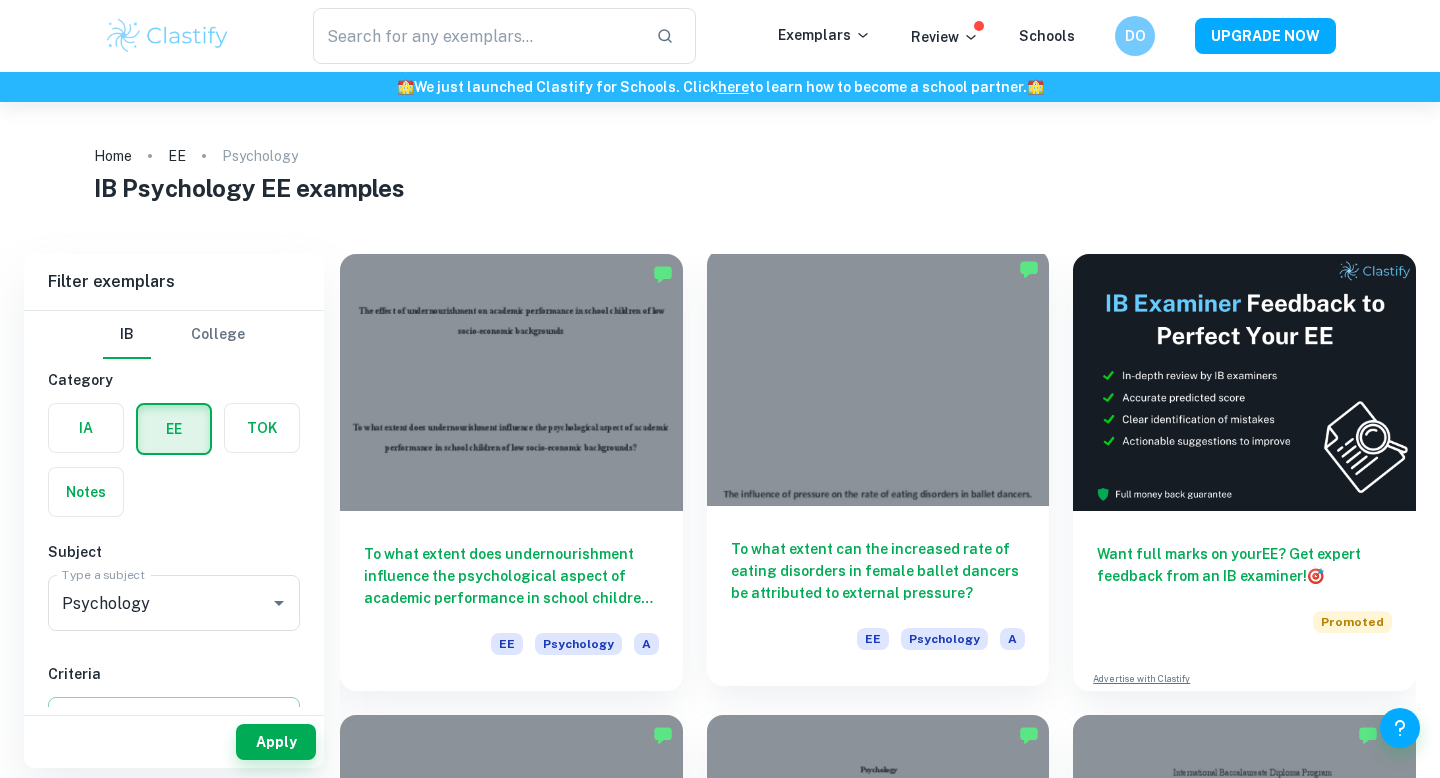 click on "To what extent can the increased rate of eating disorders in female ballet dancers be attributed to external pressure?" at bounding box center [878, 571] 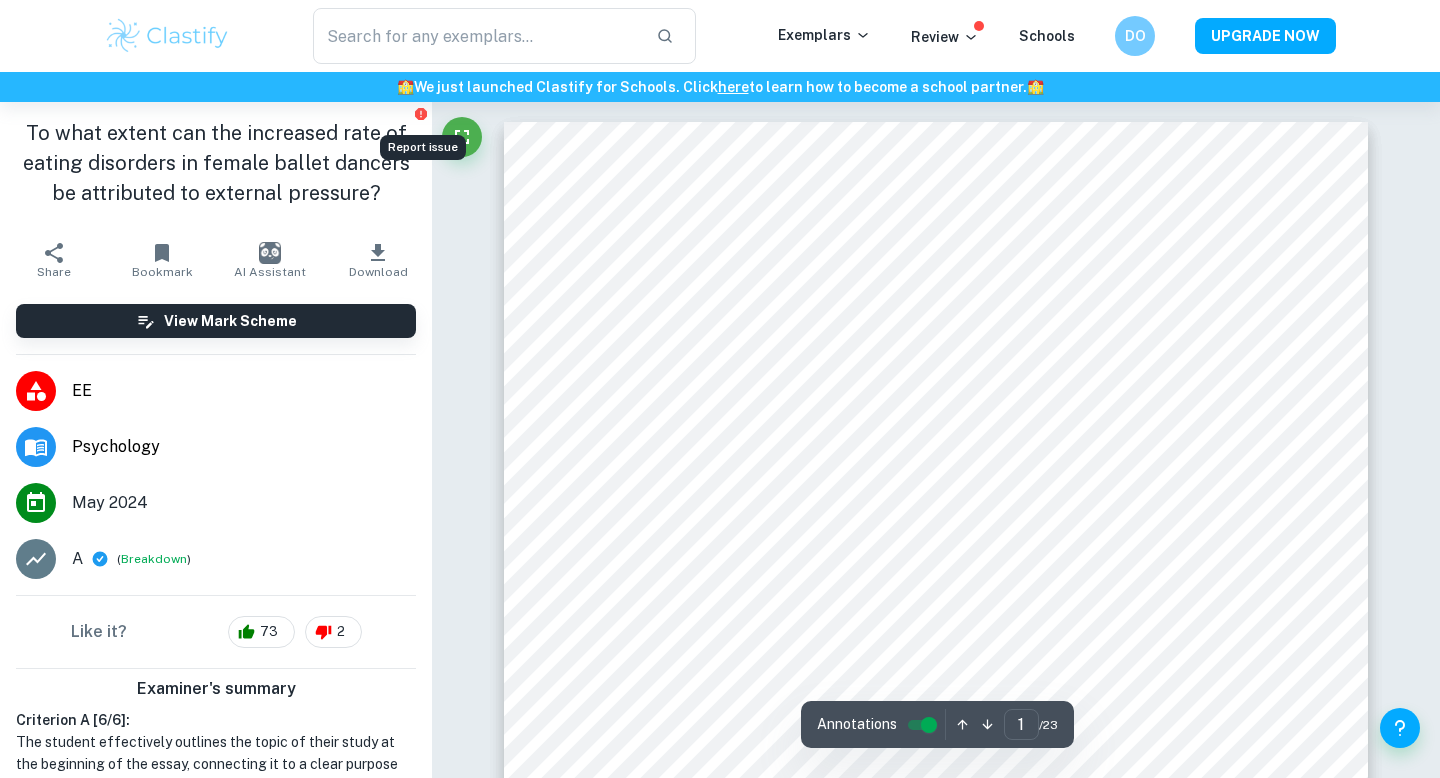 click 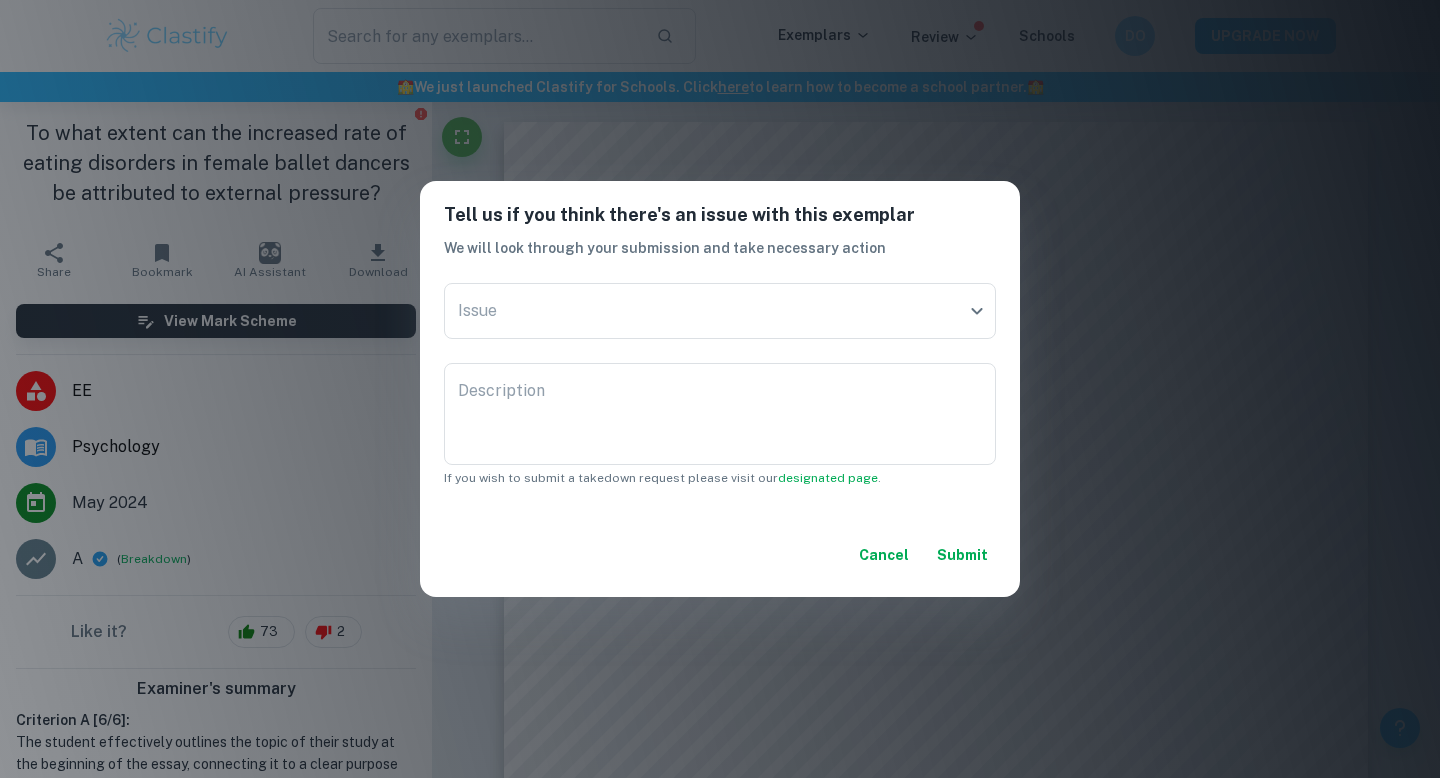click on "Tell us if you think there's an issue with this exemplar We will look through your submission and take necessary action Issue ​ Issue Description x Description If you wish to submit a takedown request please visit our  designated page . Cancel Submit" at bounding box center (720, 389) 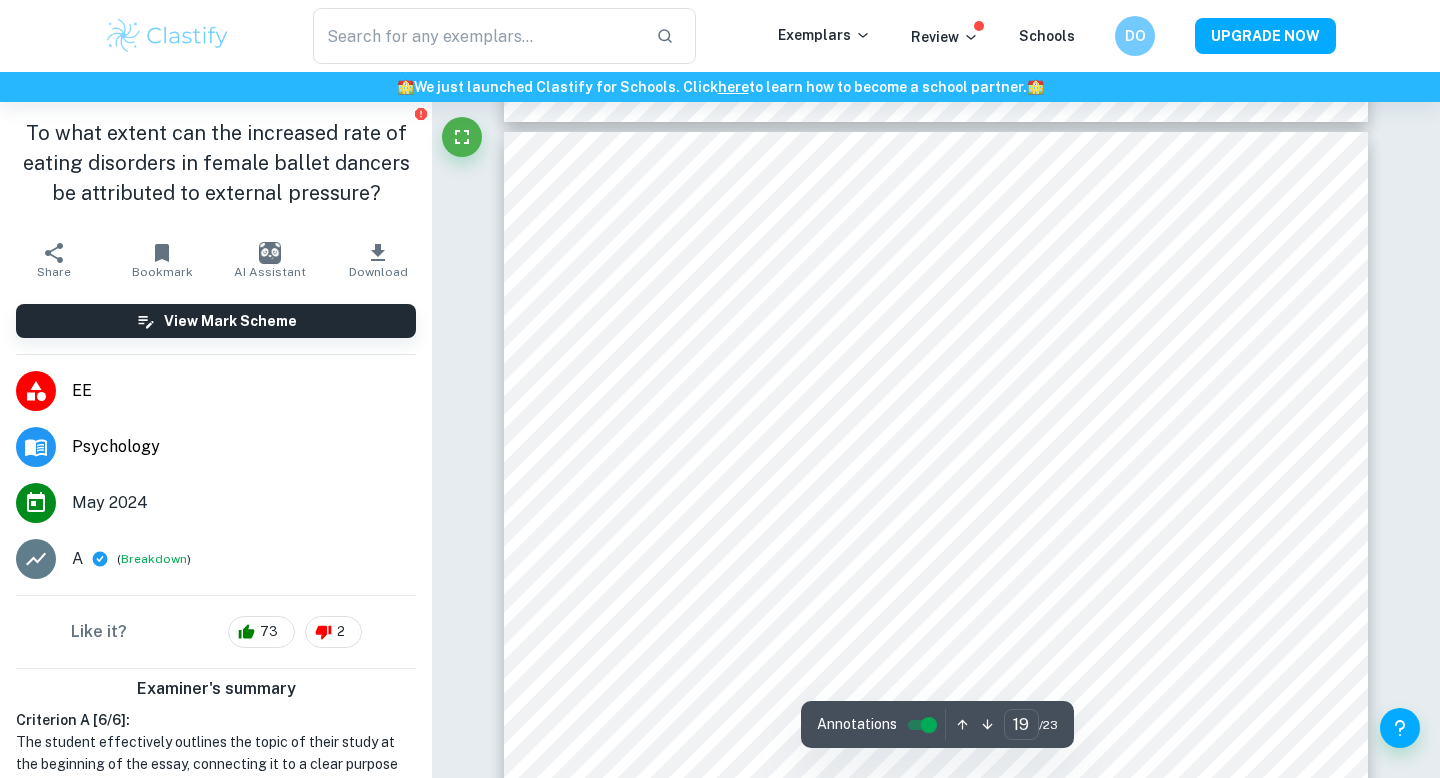 scroll, scrollTop: 22733, scrollLeft: 0, axis: vertical 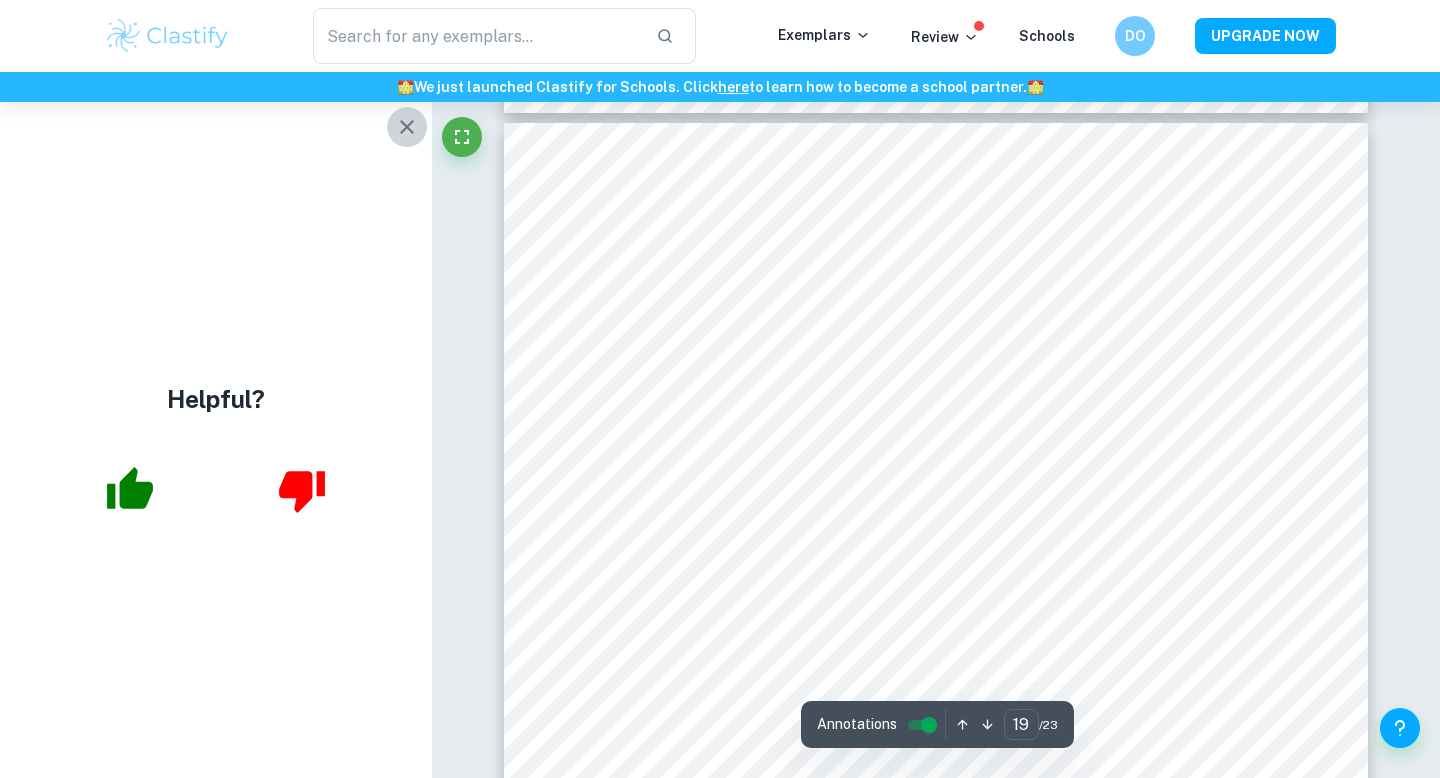 click 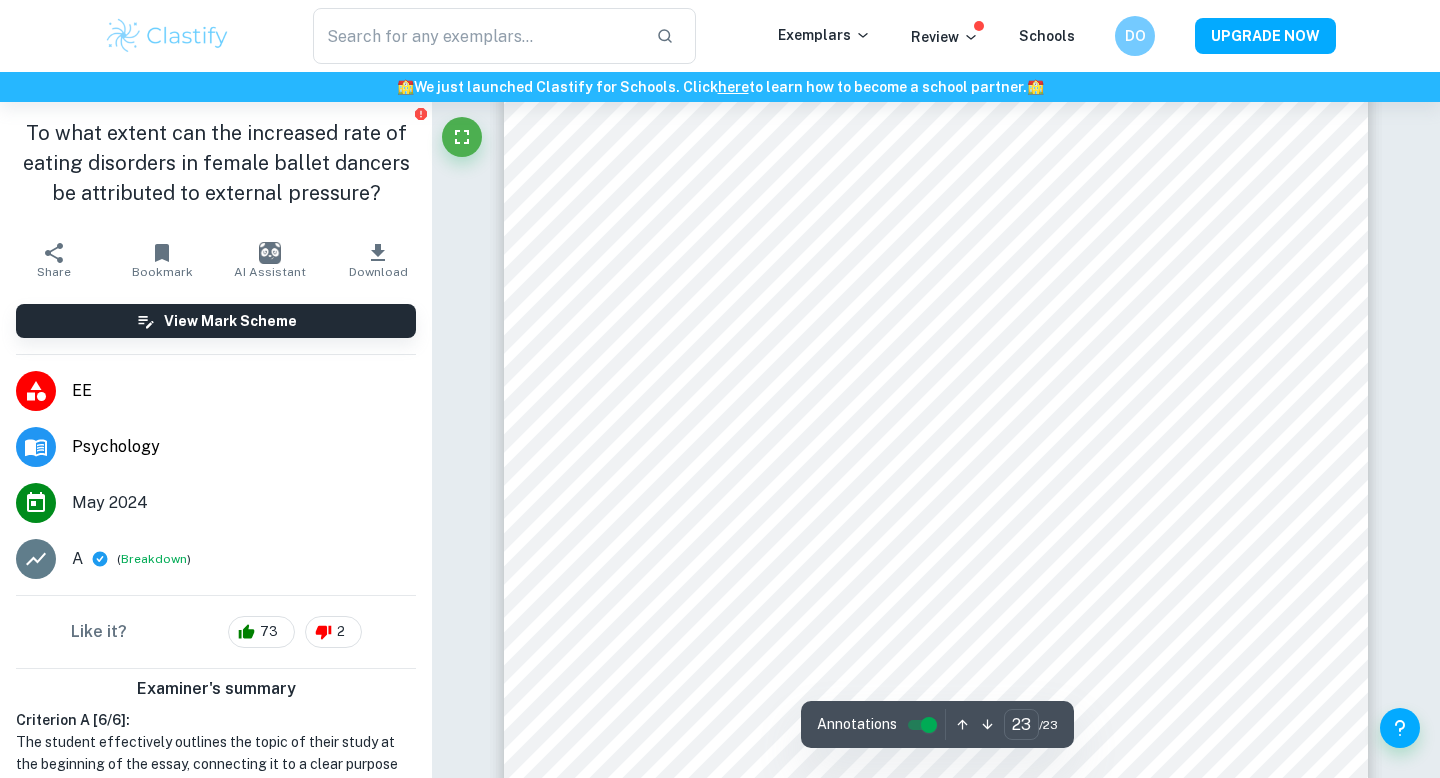 scroll, scrollTop: 28048, scrollLeft: 0, axis: vertical 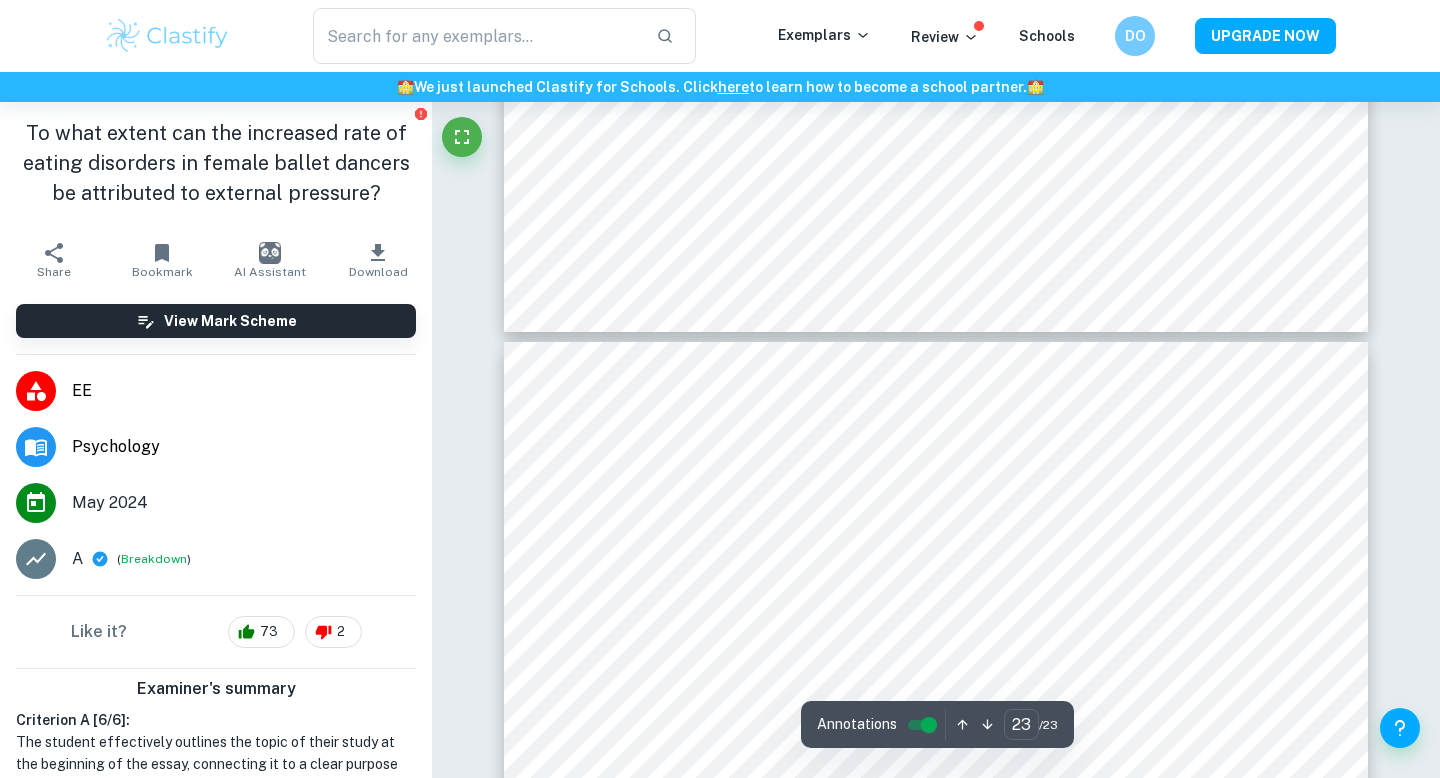 type on "22" 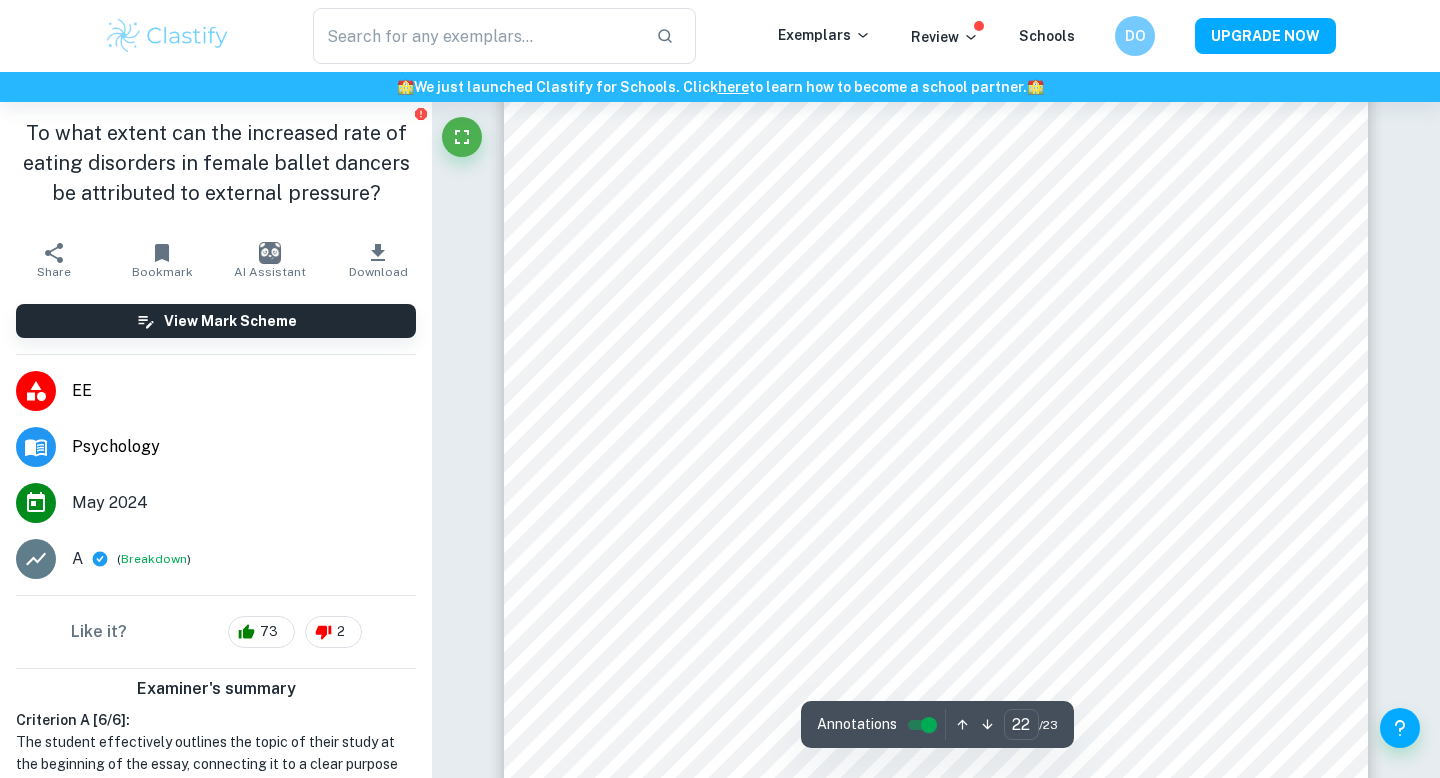 scroll, scrollTop: 26635, scrollLeft: 0, axis: vertical 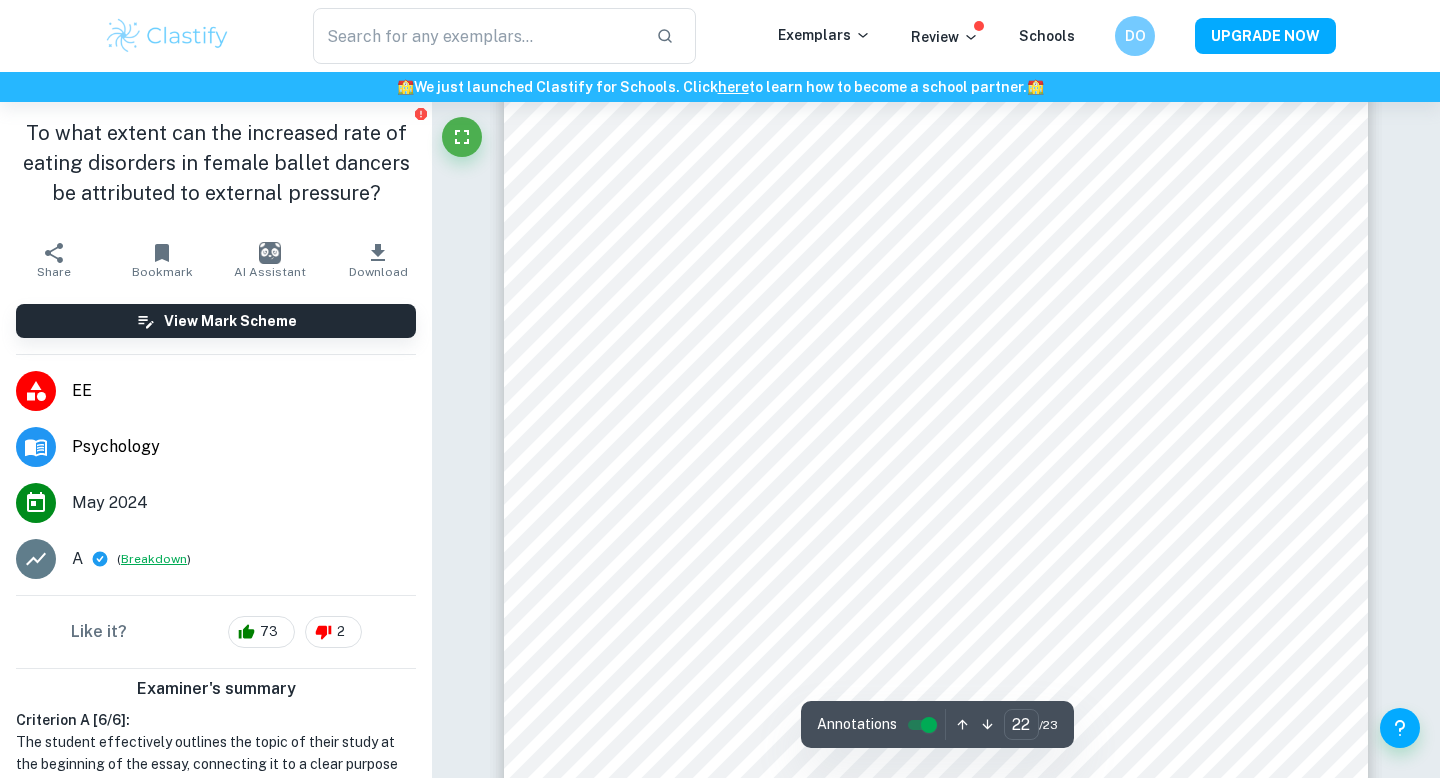 click on "Breakdown" at bounding box center [154, 559] 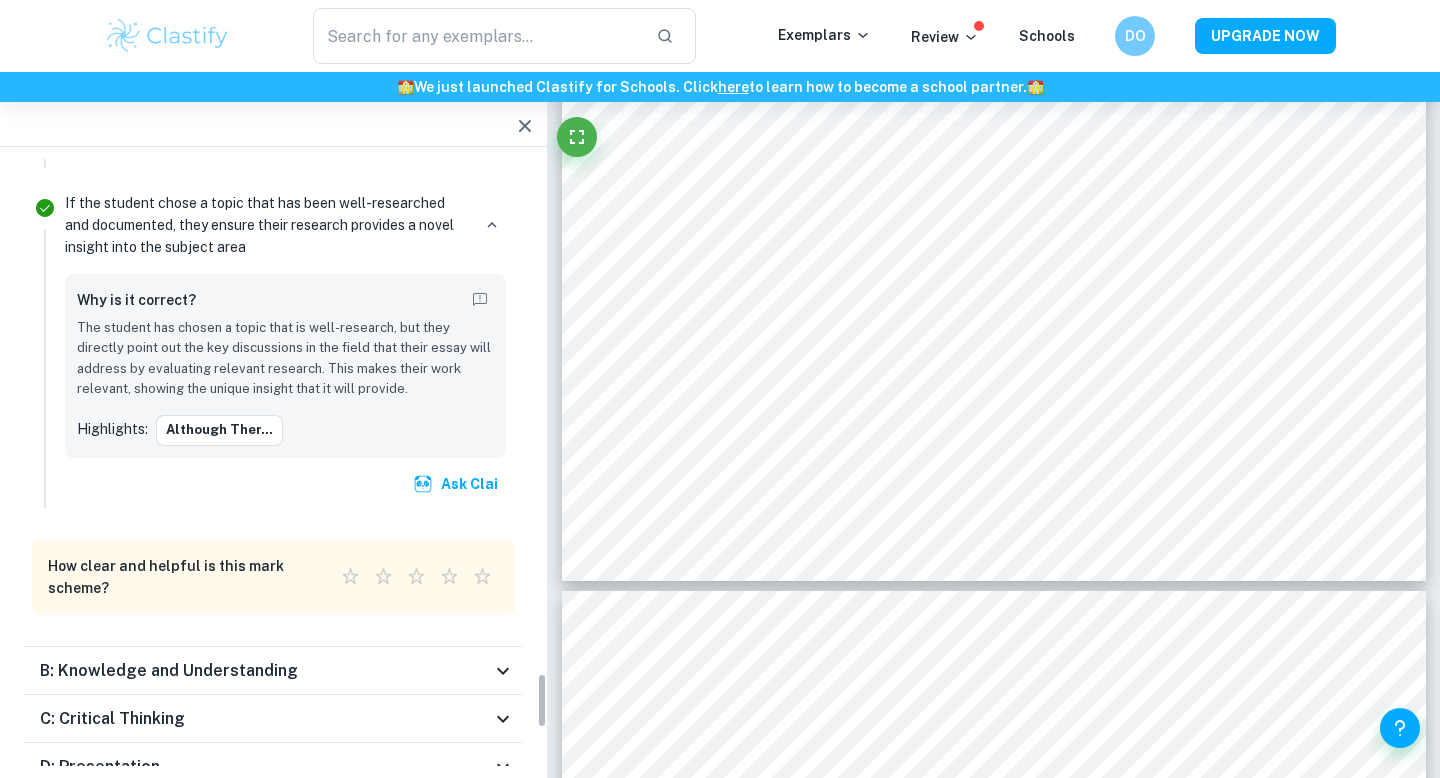 scroll, scrollTop: 6038, scrollLeft: 0, axis: vertical 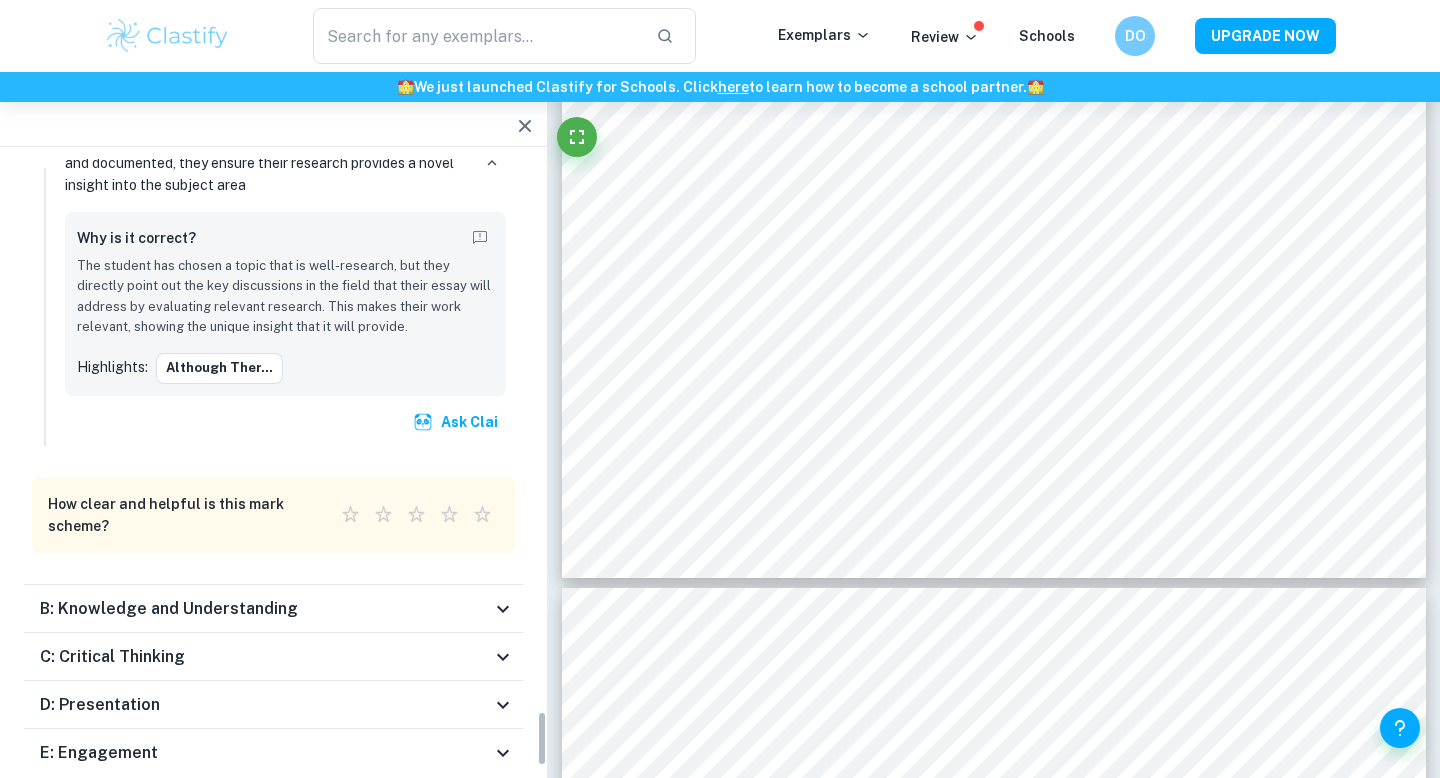 type on "23" 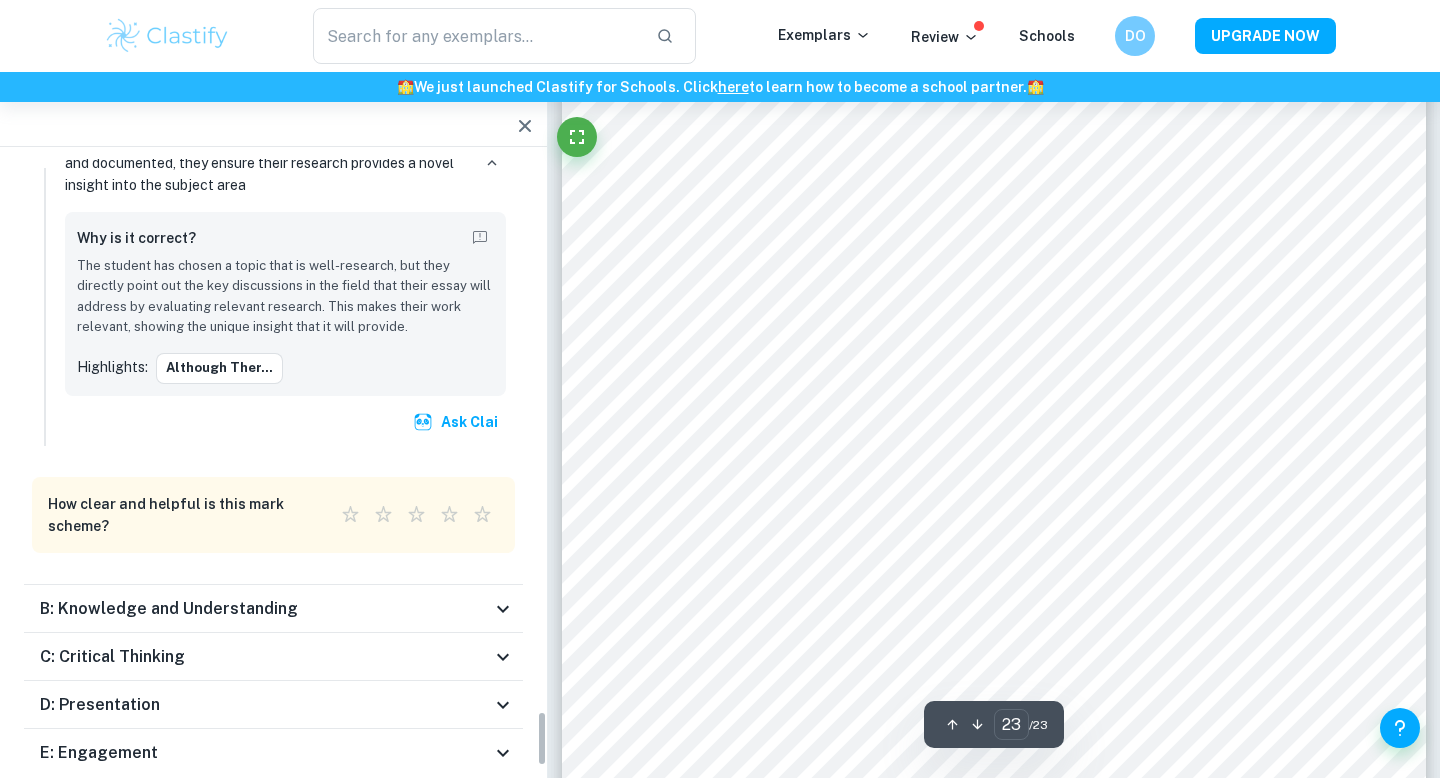 scroll, scrollTop: 27759, scrollLeft: 0, axis: vertical 